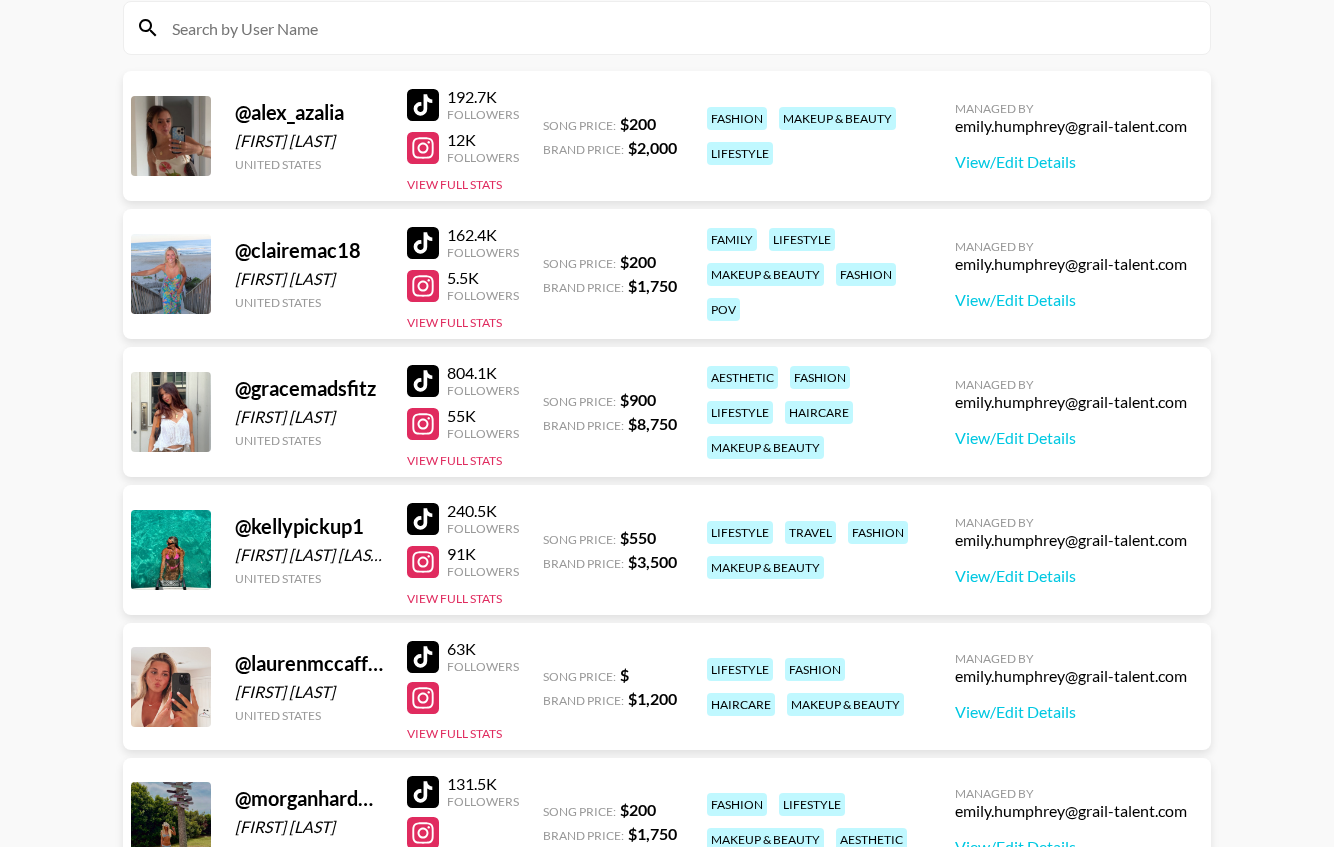 scroll, scrollTop: 0, scrollLeft: 0, axis: both 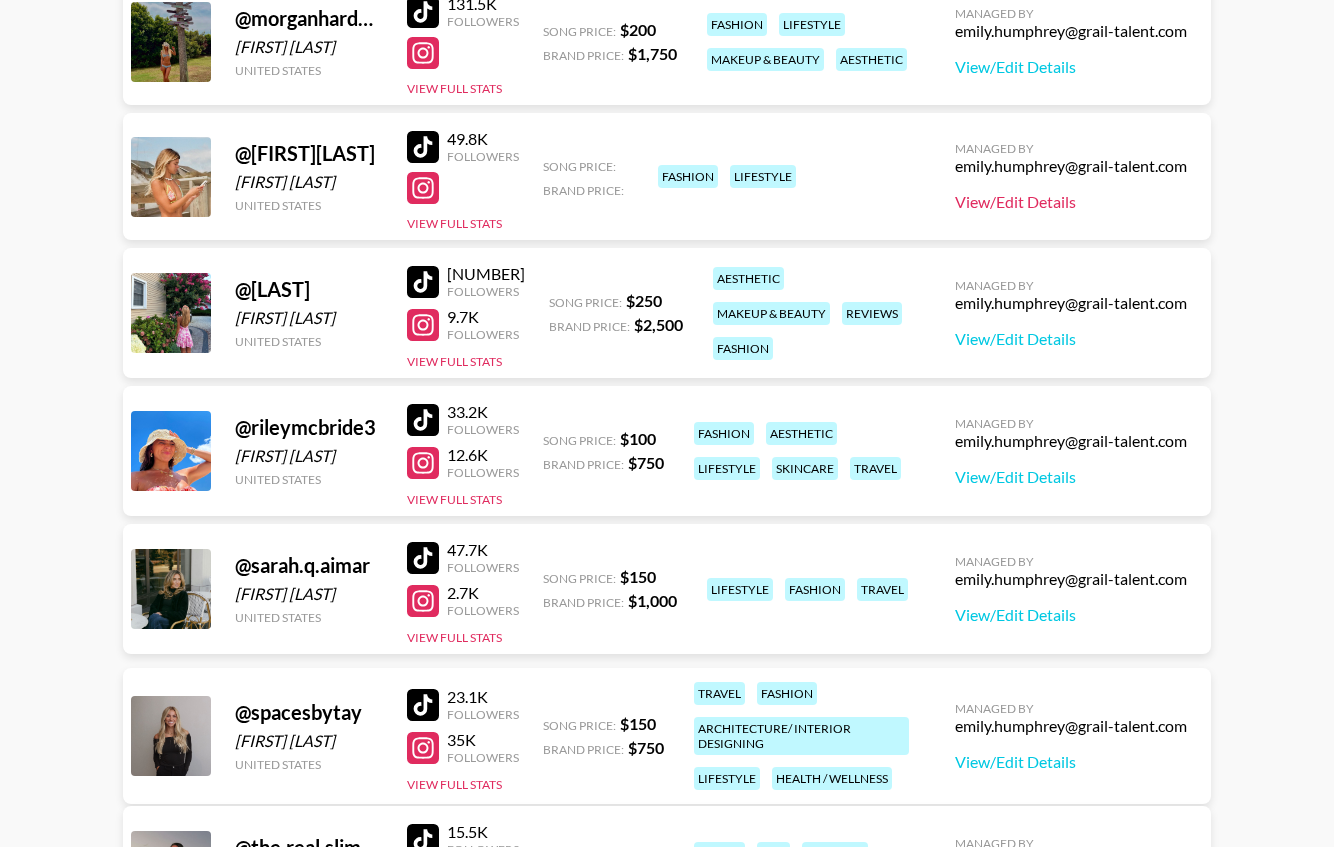 click on "View/Edit Details" at bounding box center (1071, 202) 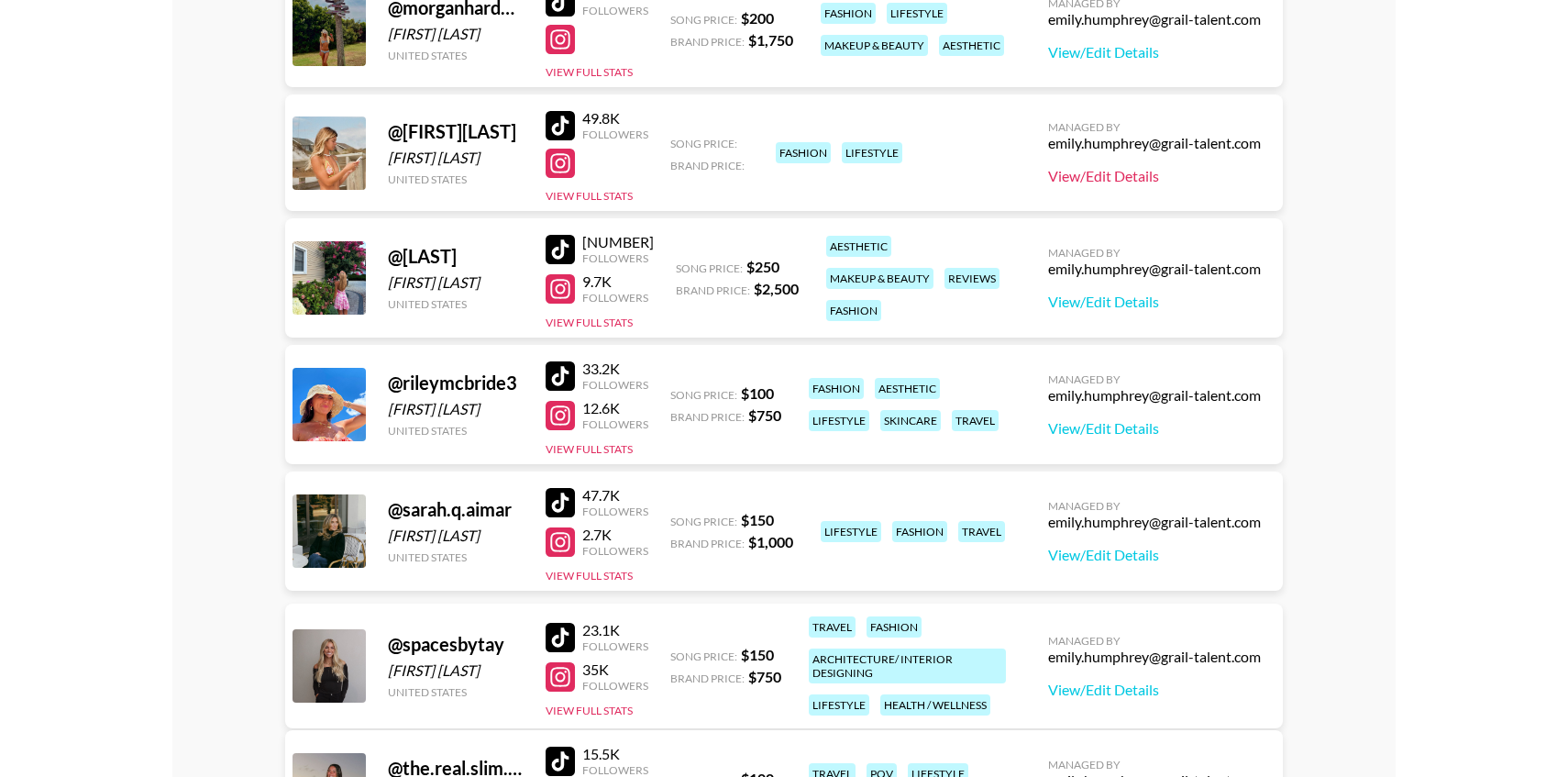 scroll, scrollTop: 940, scrollLeft: 0, axis: vertical 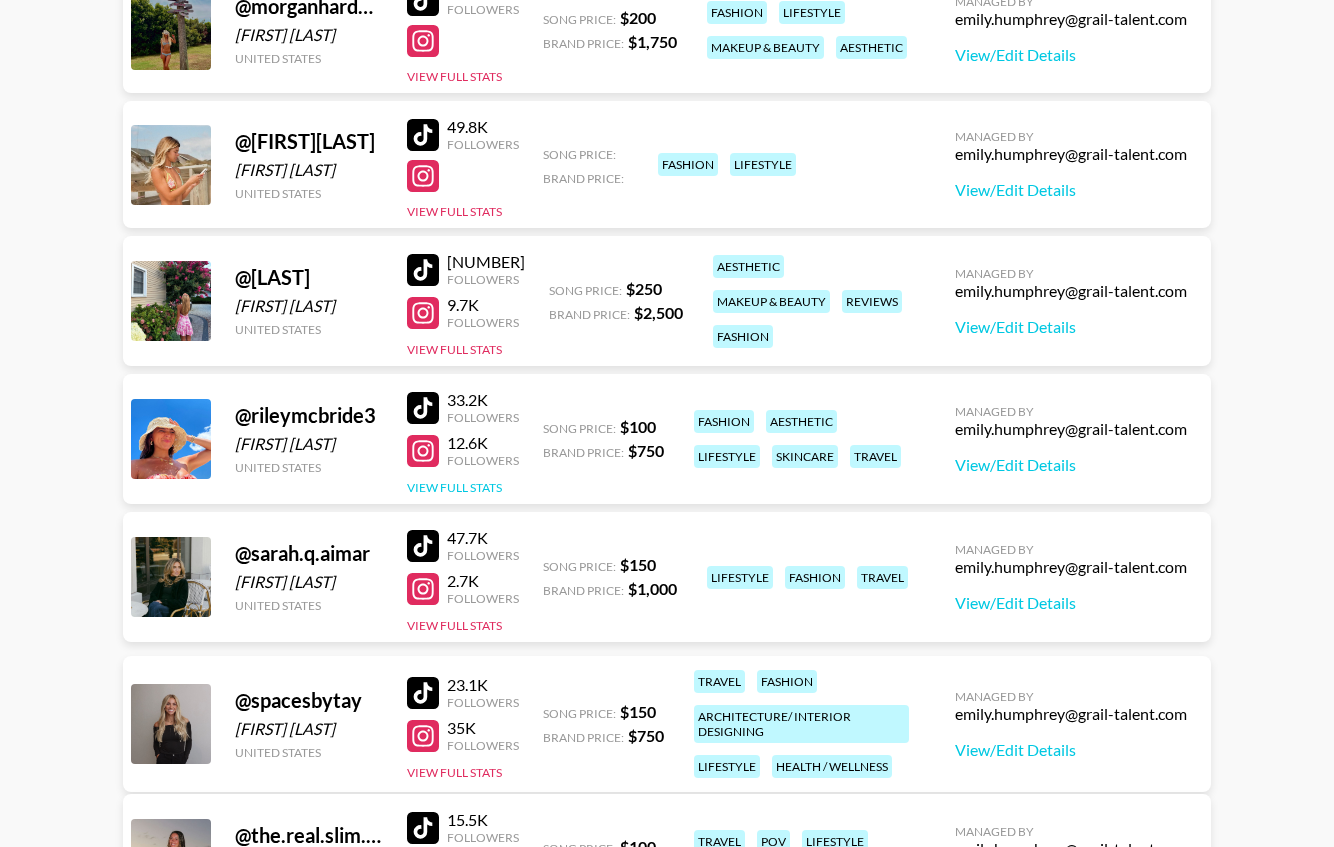 click on "View Full Stats" at bounding box center [454, 487] 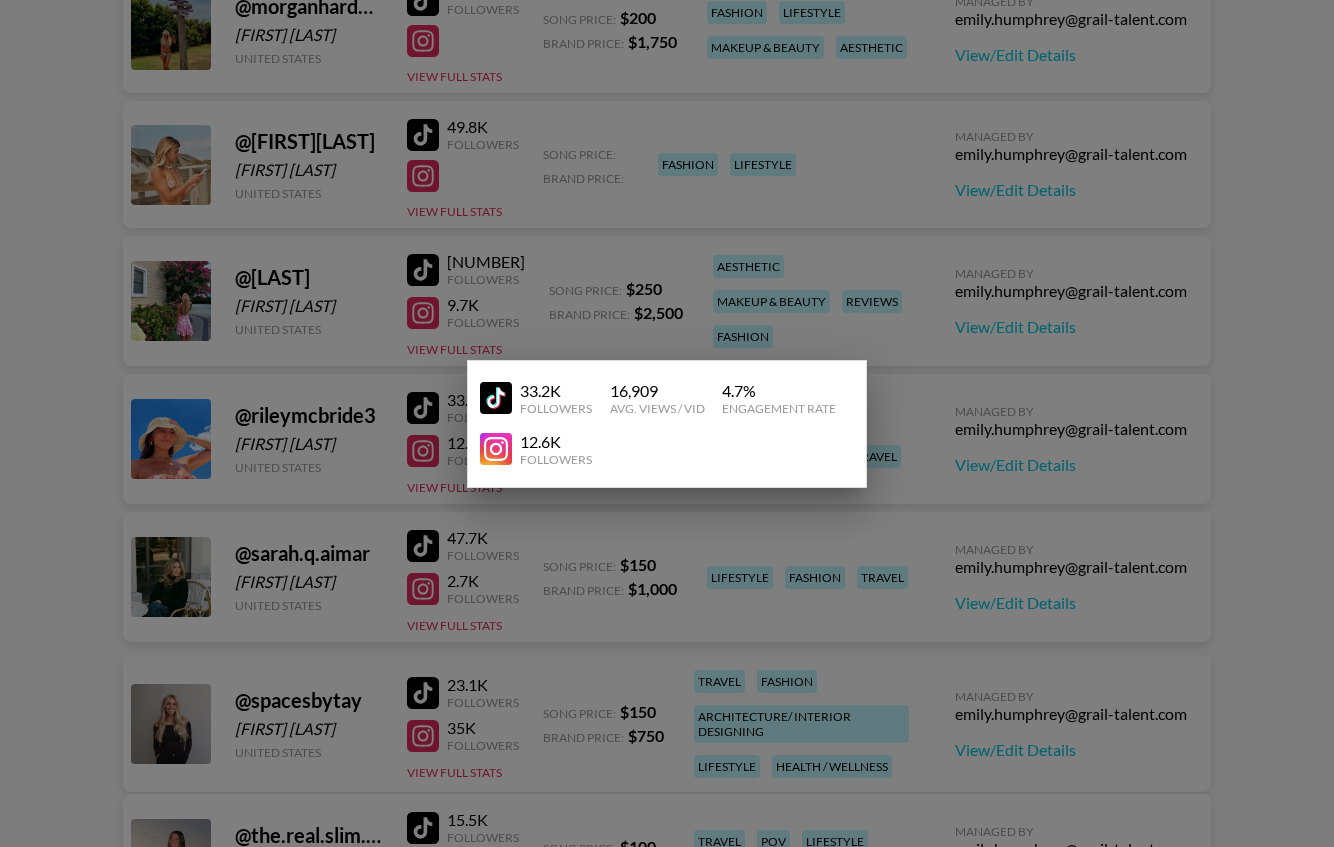 click at bounding box center [667, 423] 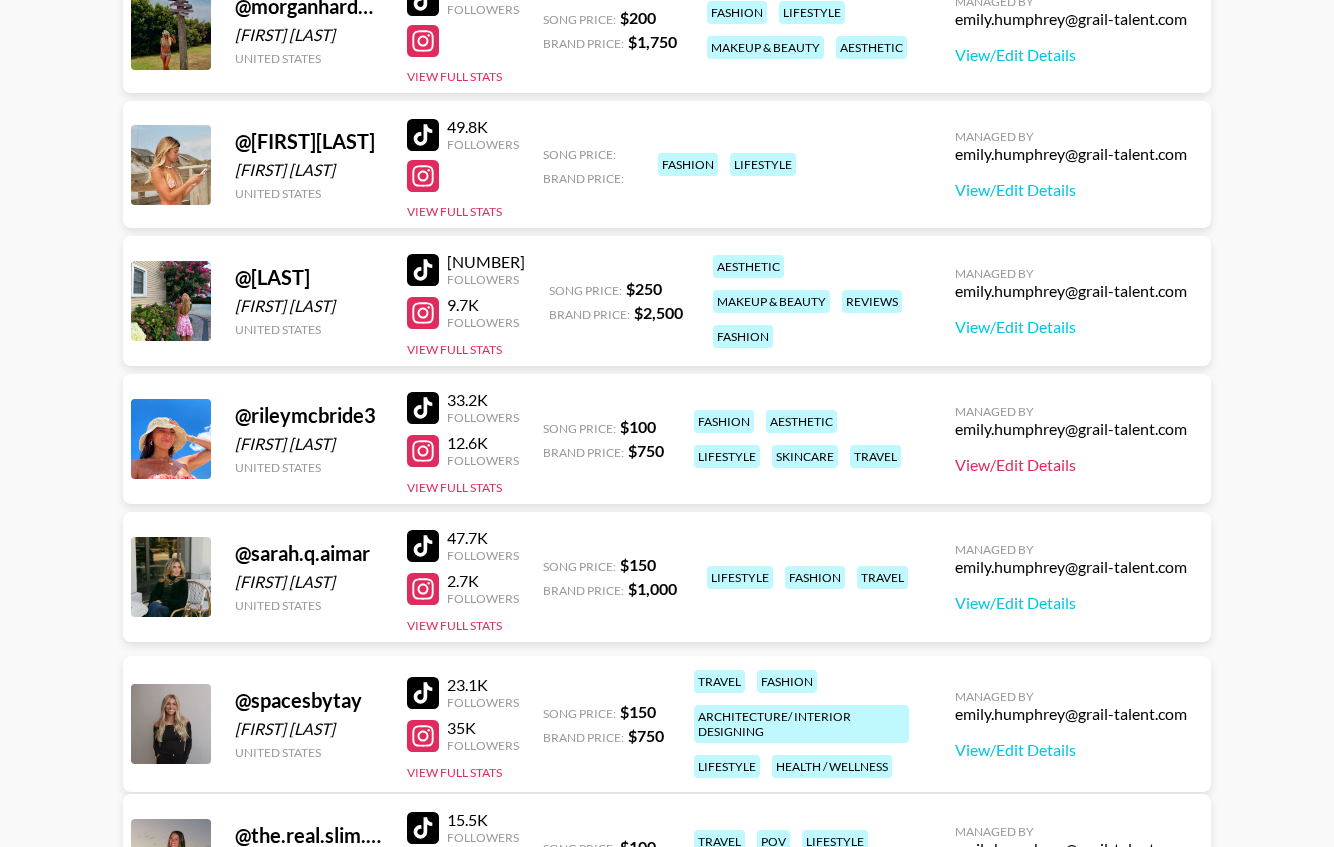 click on "View/Edit Details" at bounding box center [1071, 465] 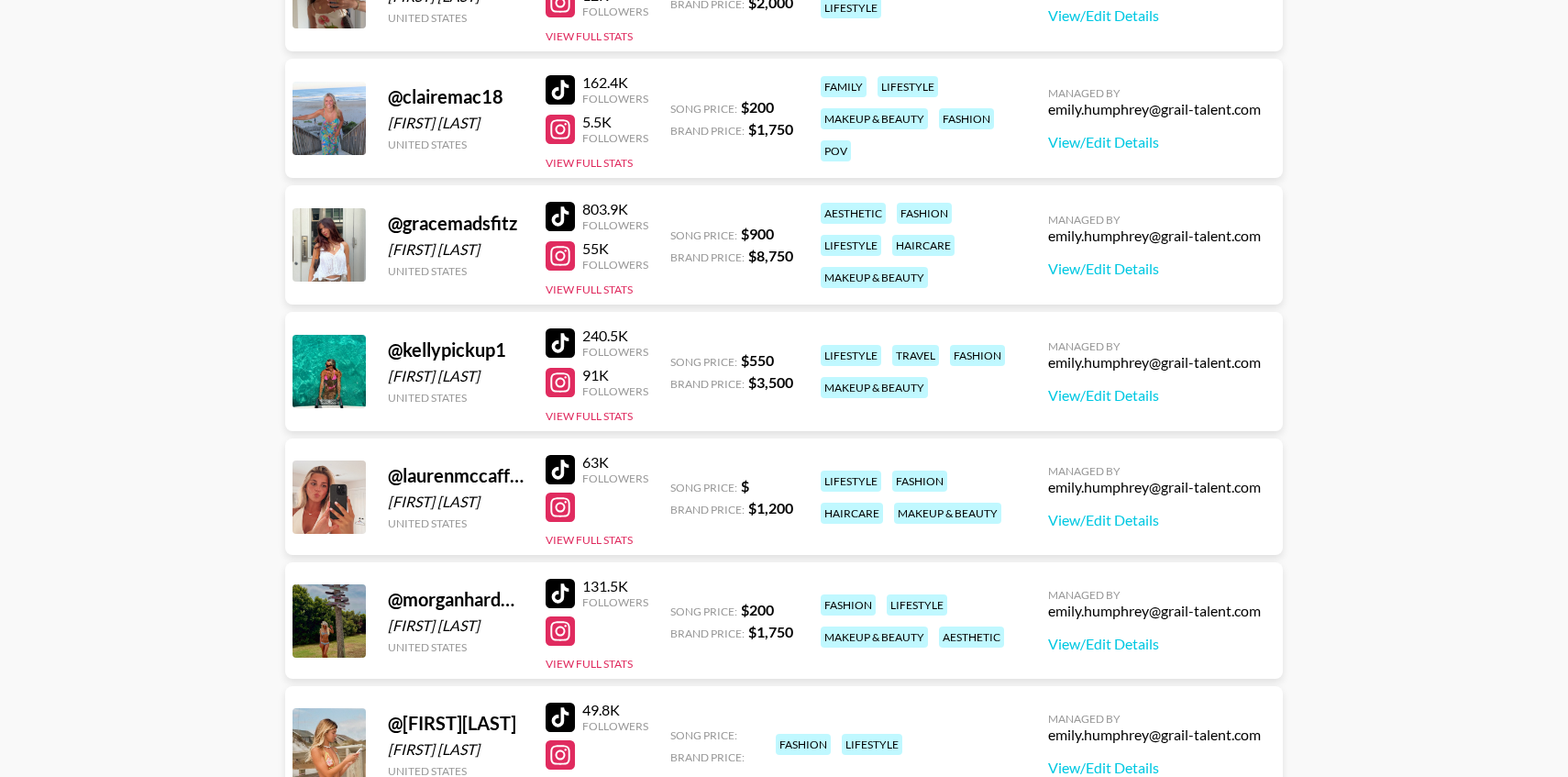 scroll, scrollTop: 0, scrollLeft: 0, axis: both 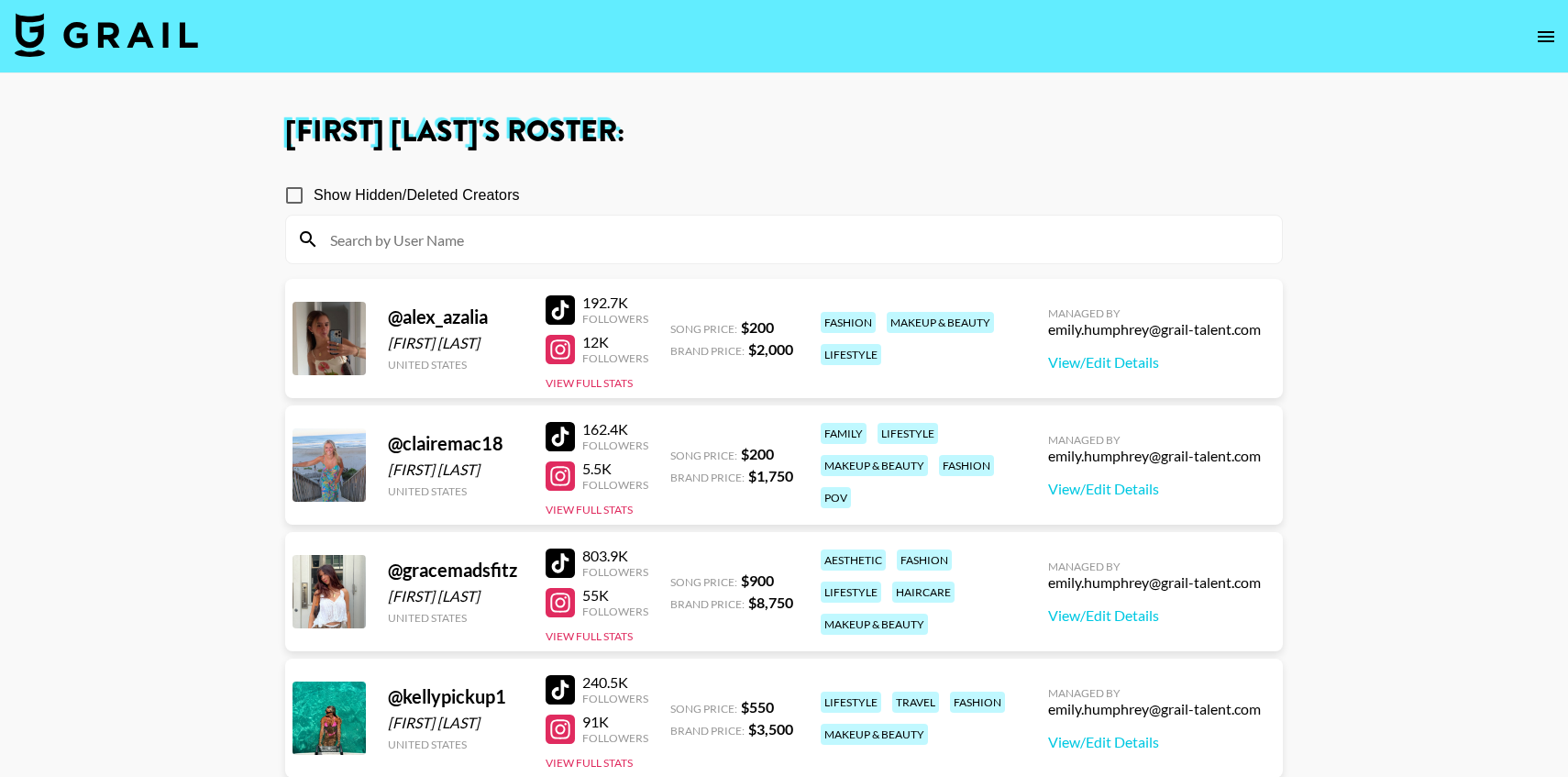 click at bounding box center [106, 35] 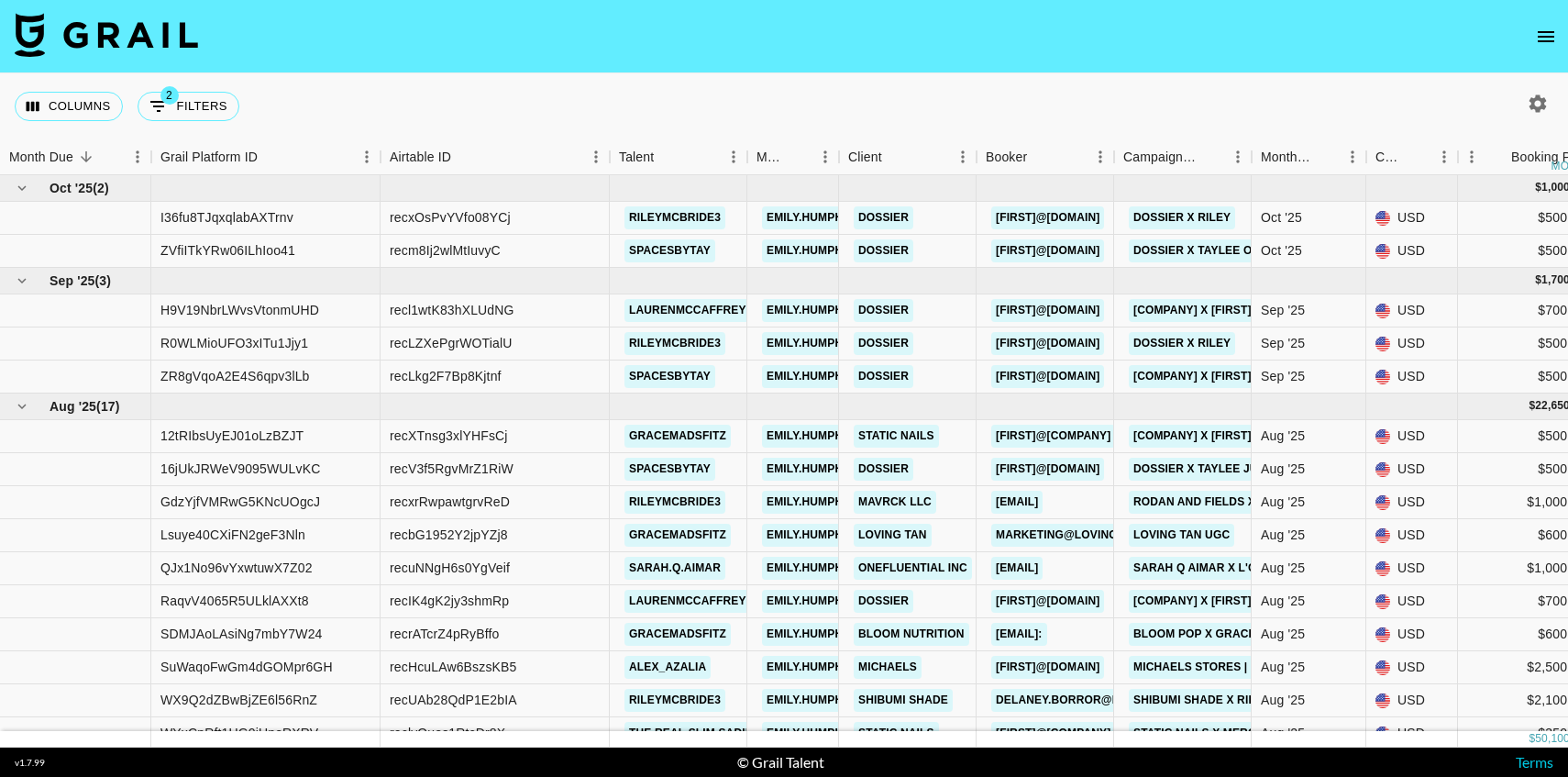 click 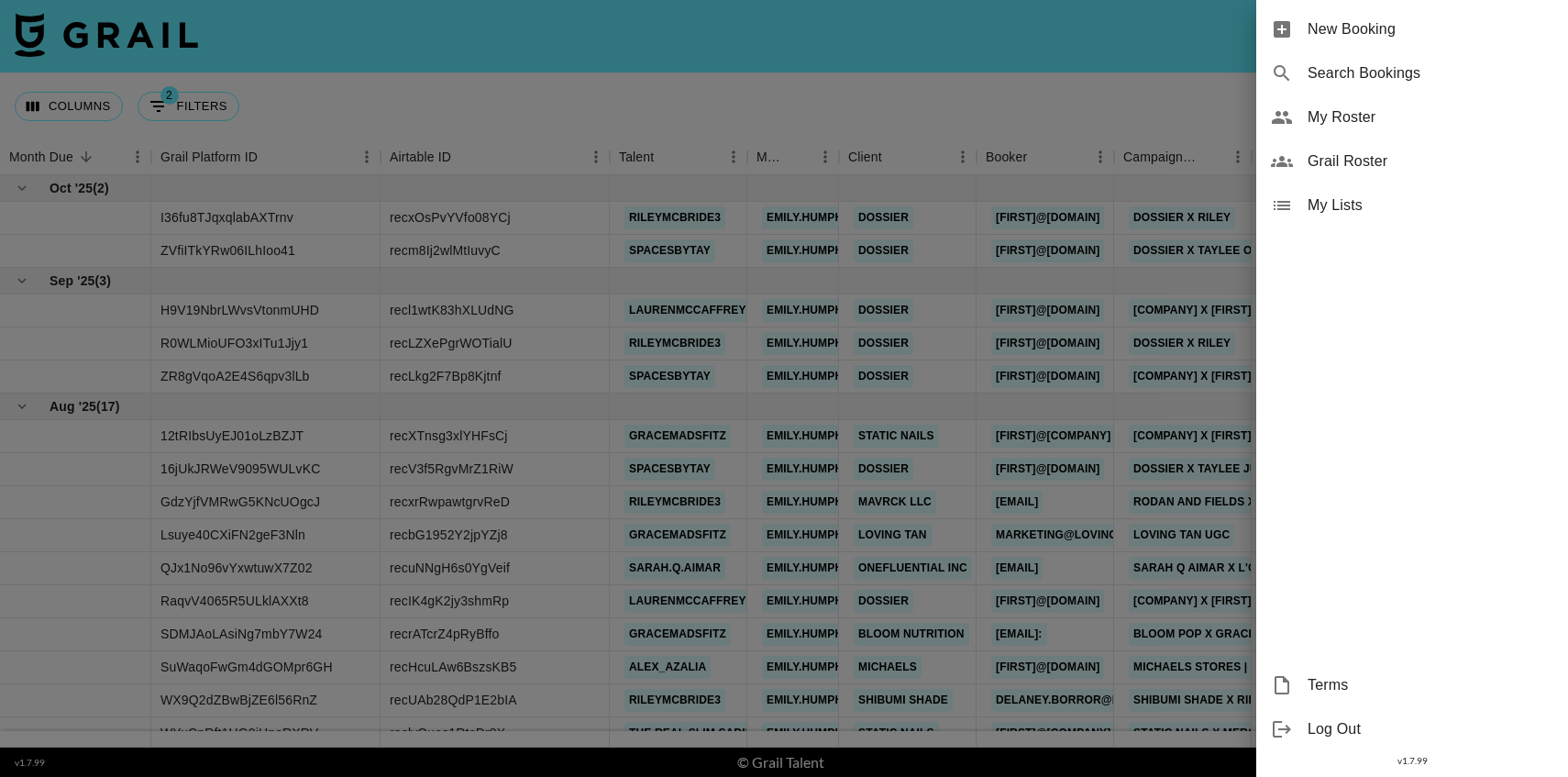 click on "New Booking" at bounding box center [1430, 29] 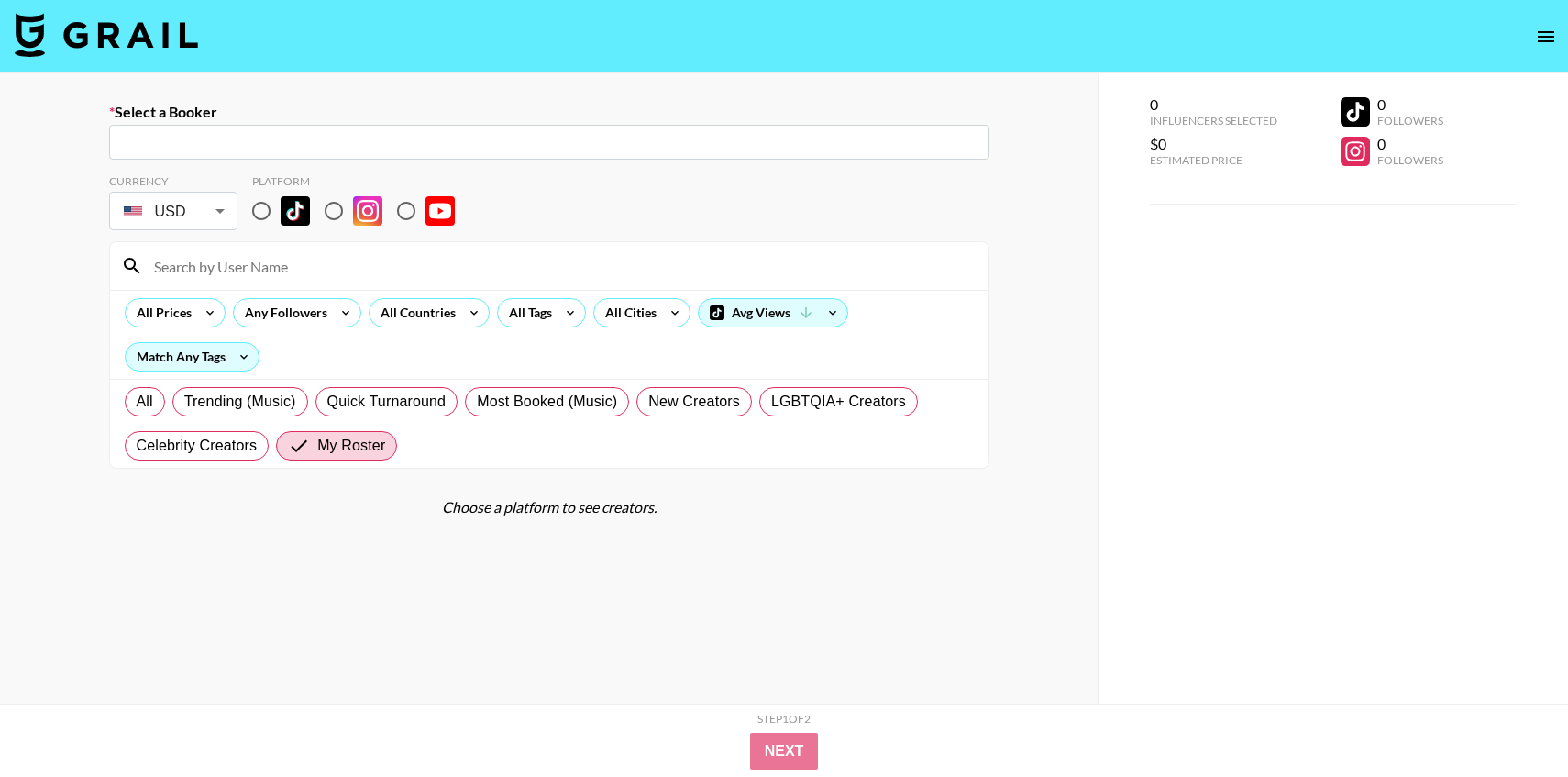 click on "​" at bounding box center (549, 142) 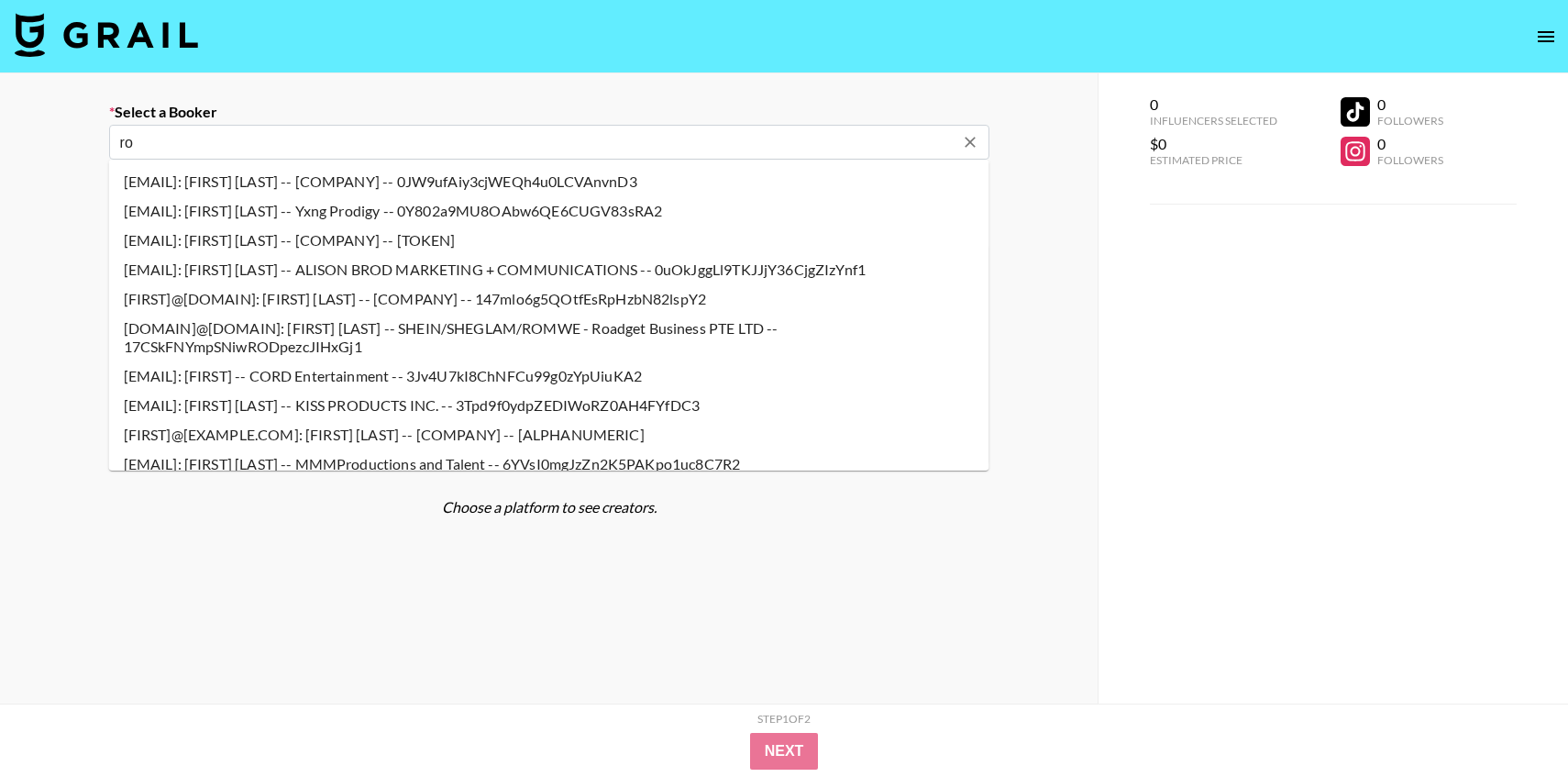 type on "r" 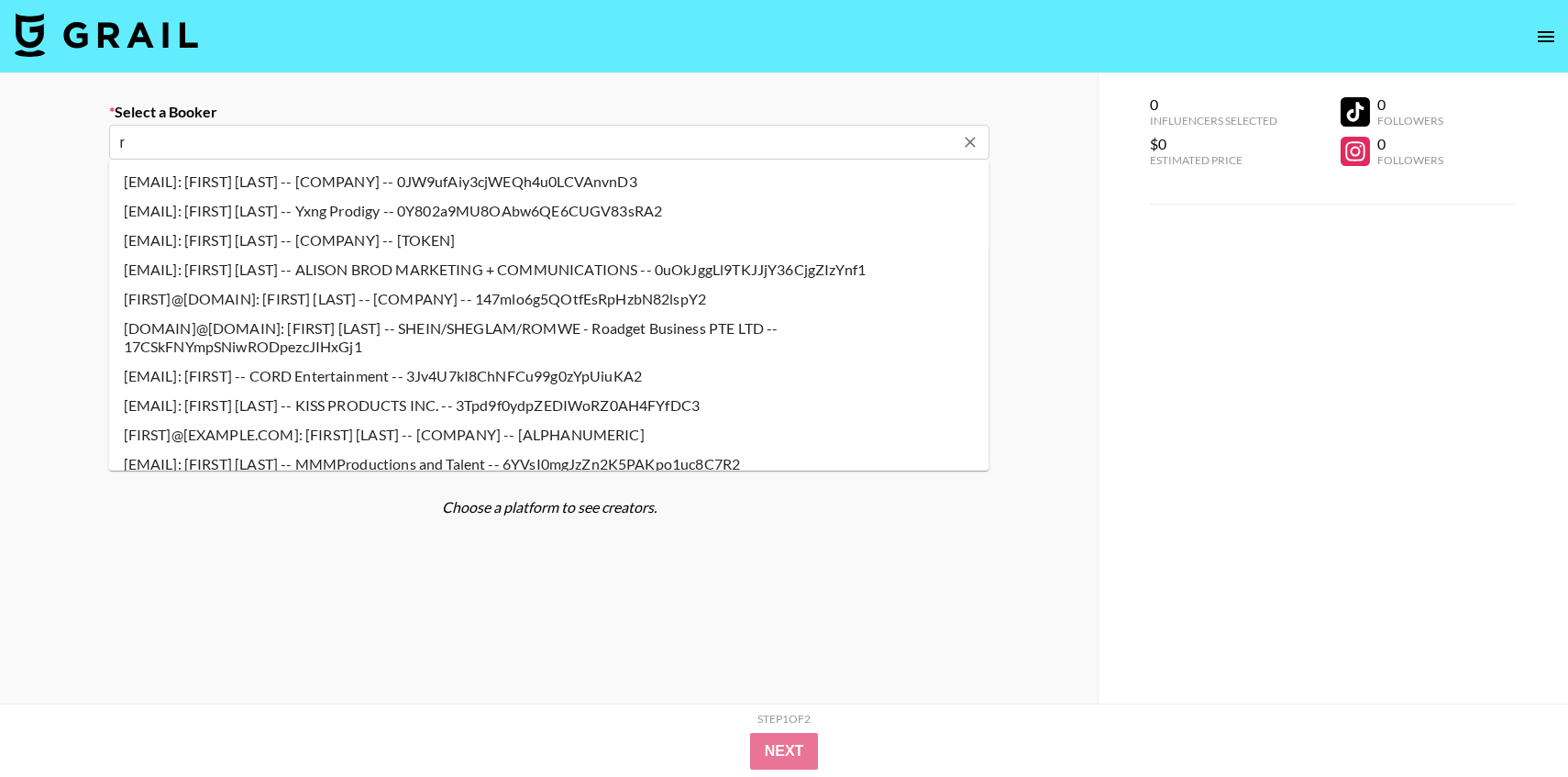 type 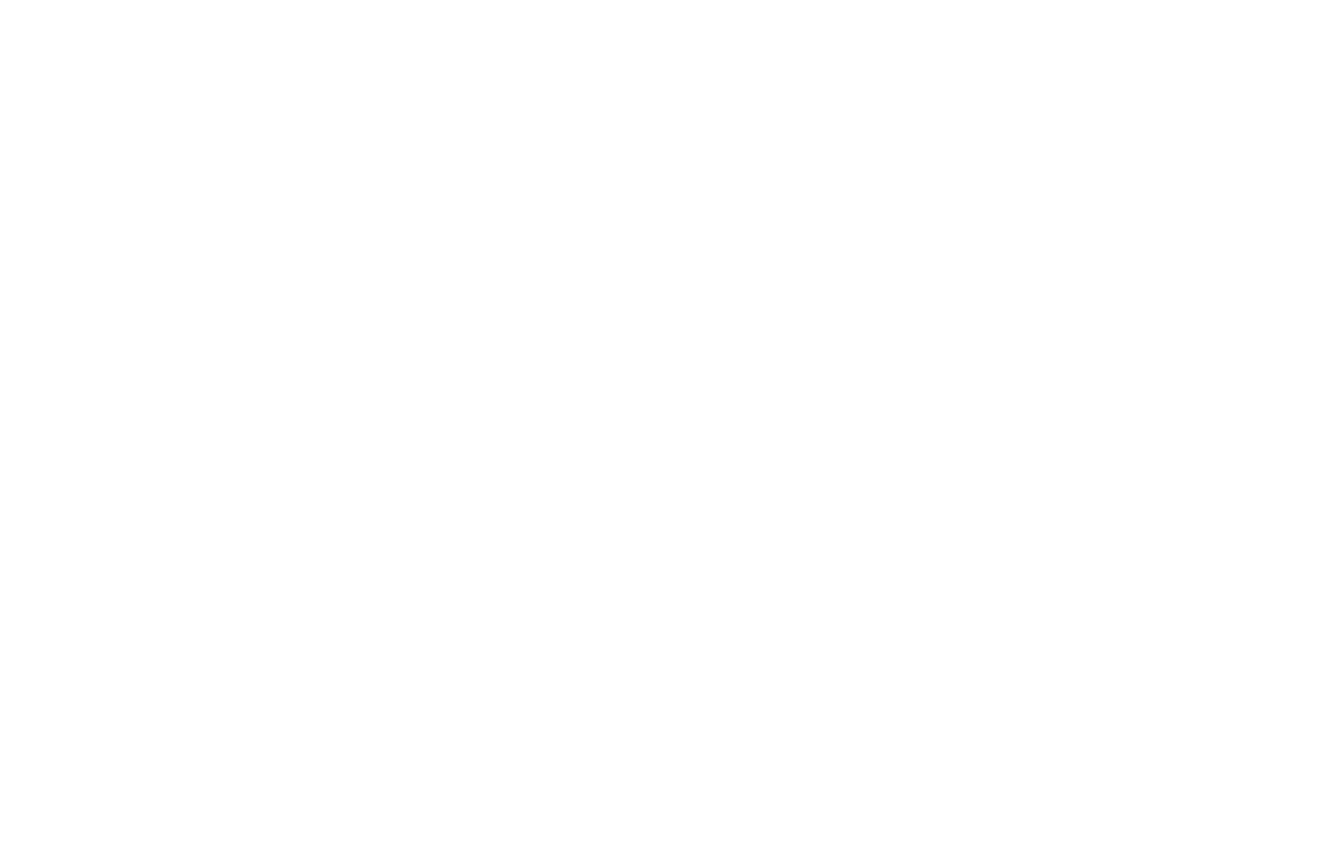 scroll, scrollTop: 0, scrollLeft: 0, axis: both 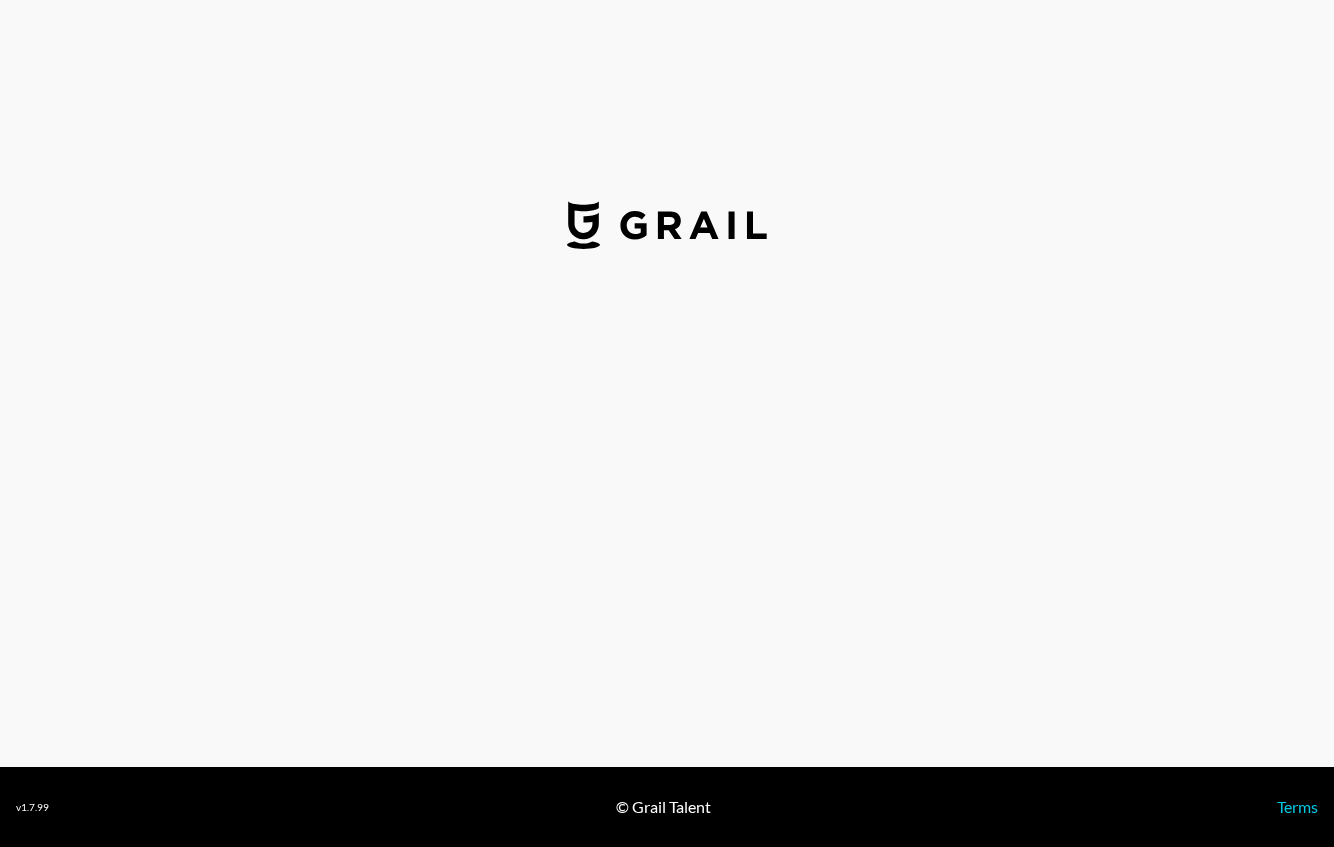 select on "USD" 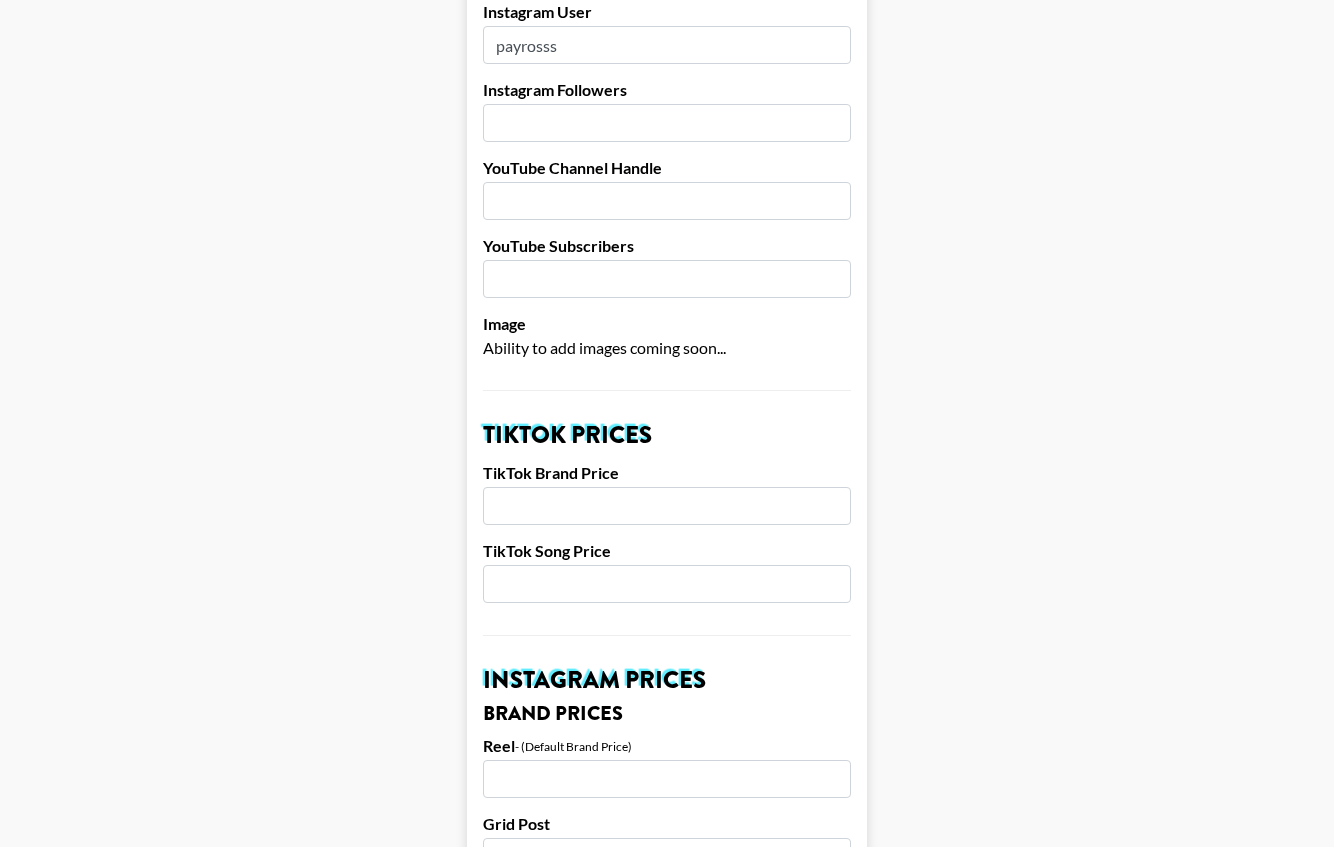 scroll, scrollTop: 343, scrollLeft: 0, axis: vertical 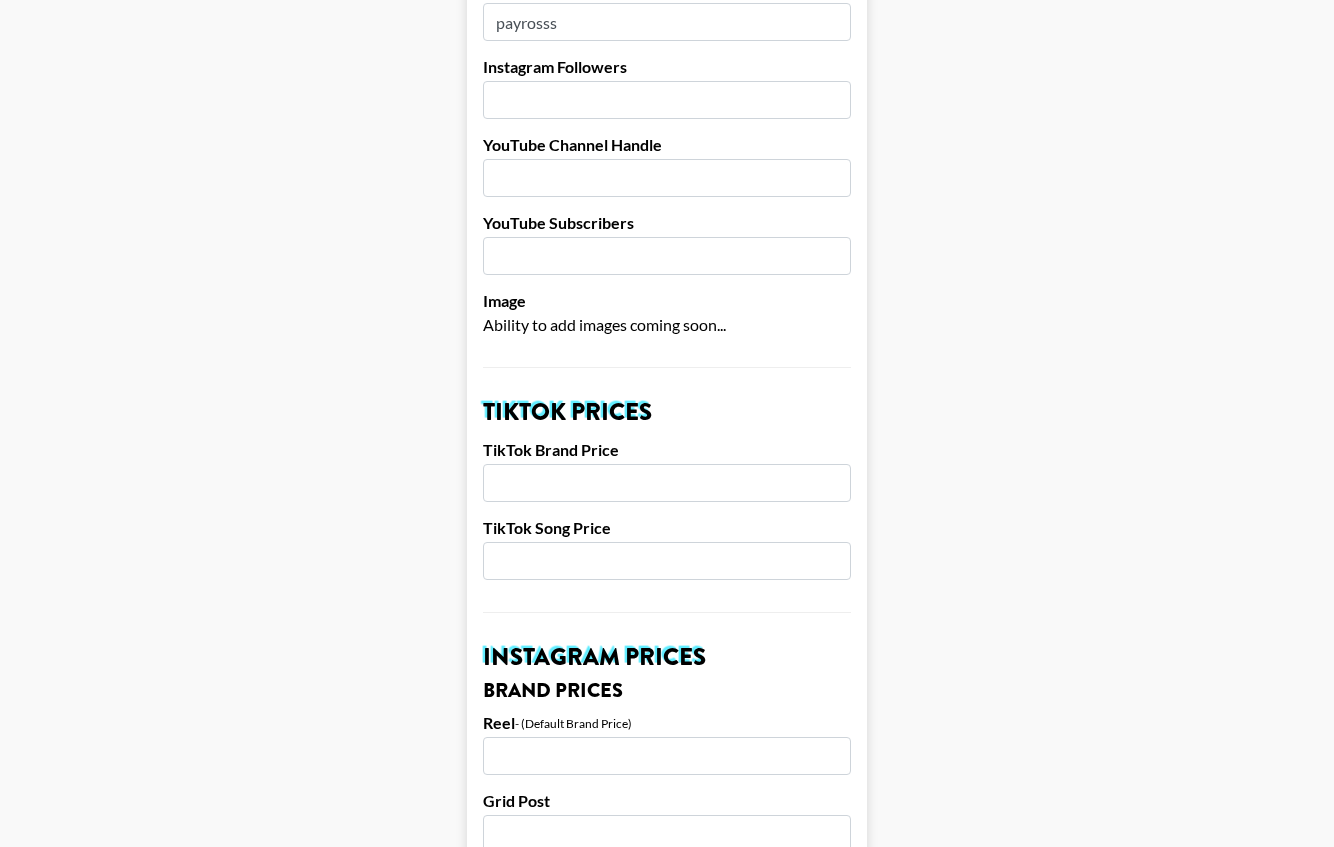 click at bounding box center [667, 483] 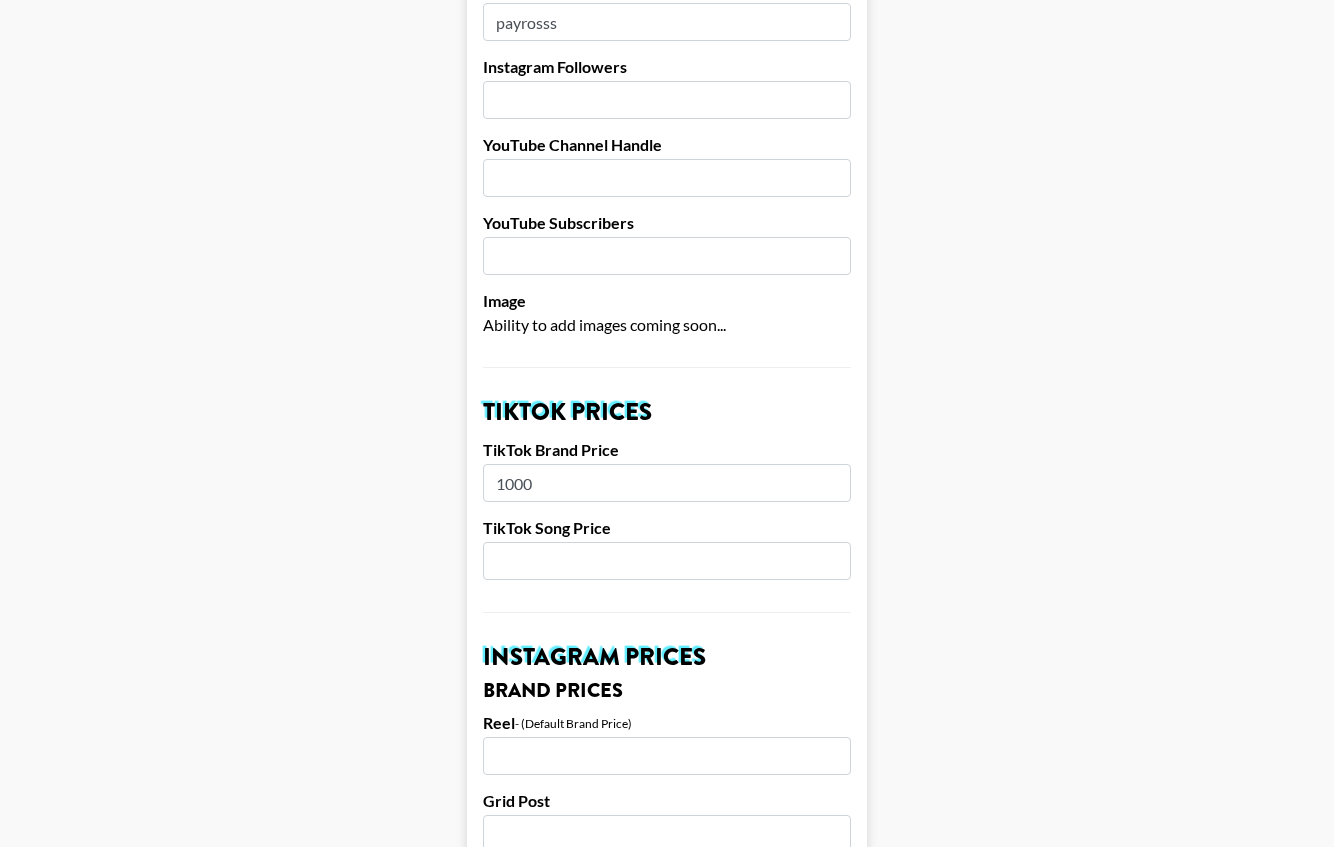 type on "1000" 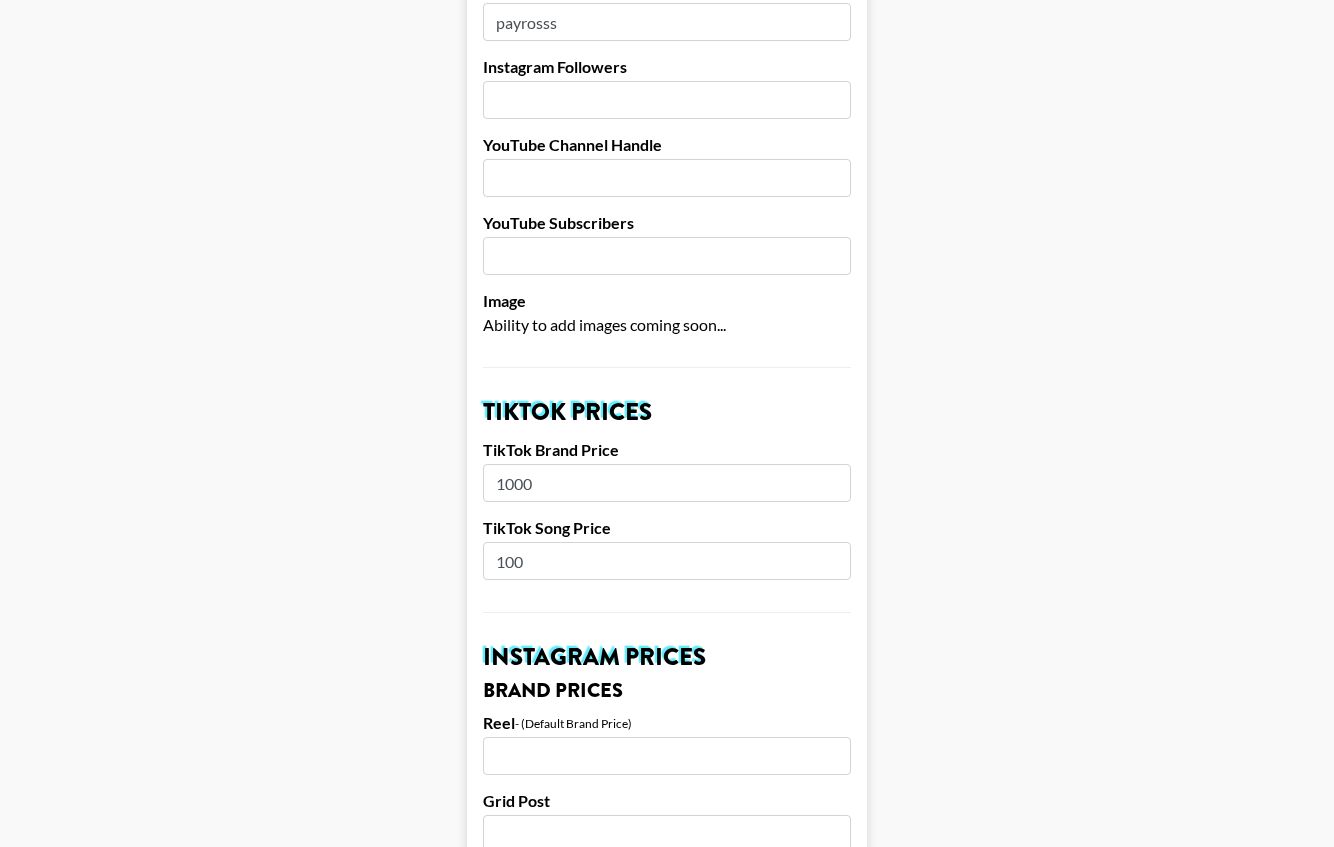 type on "100" 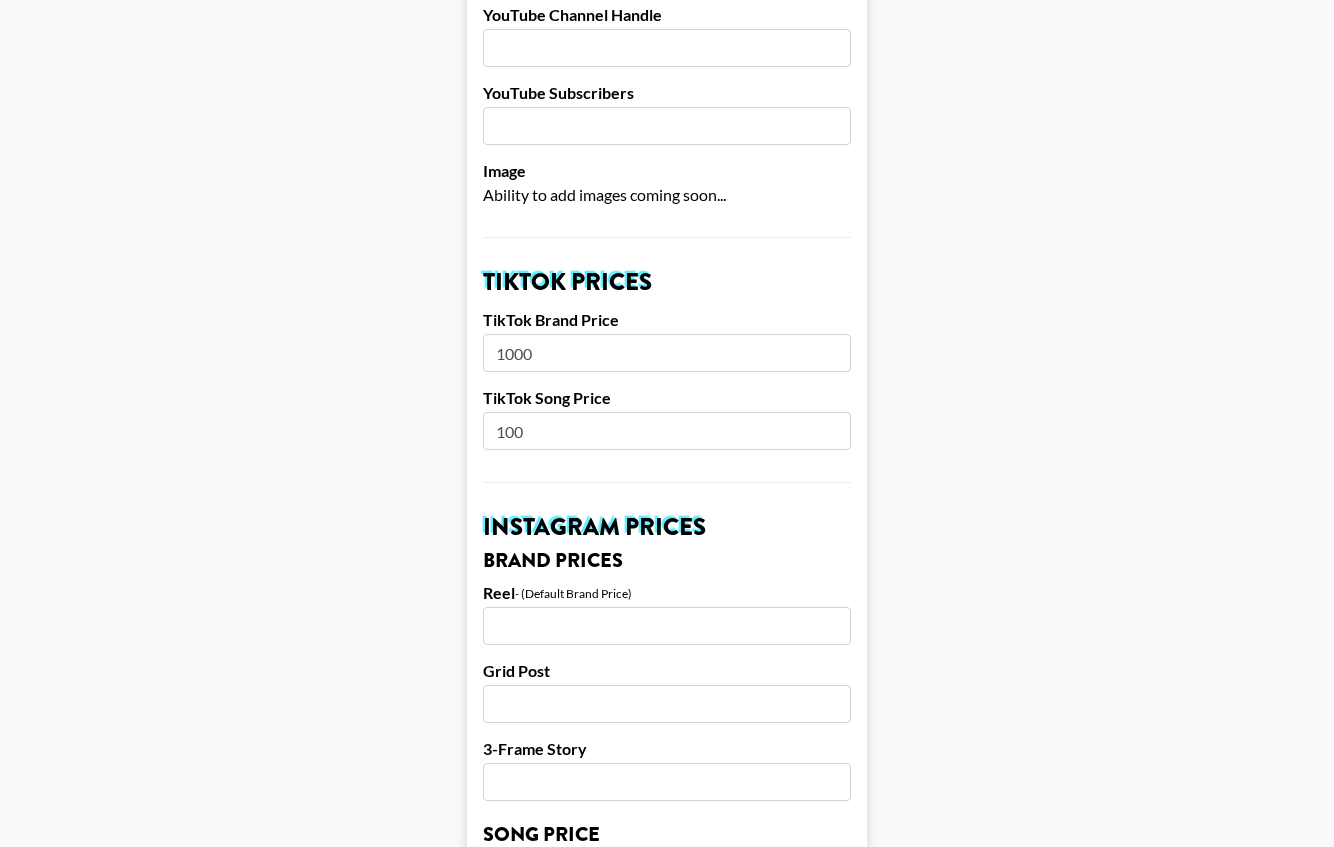 scroll, scrollTop: 478, scrollLeft: 0, axis: vertical 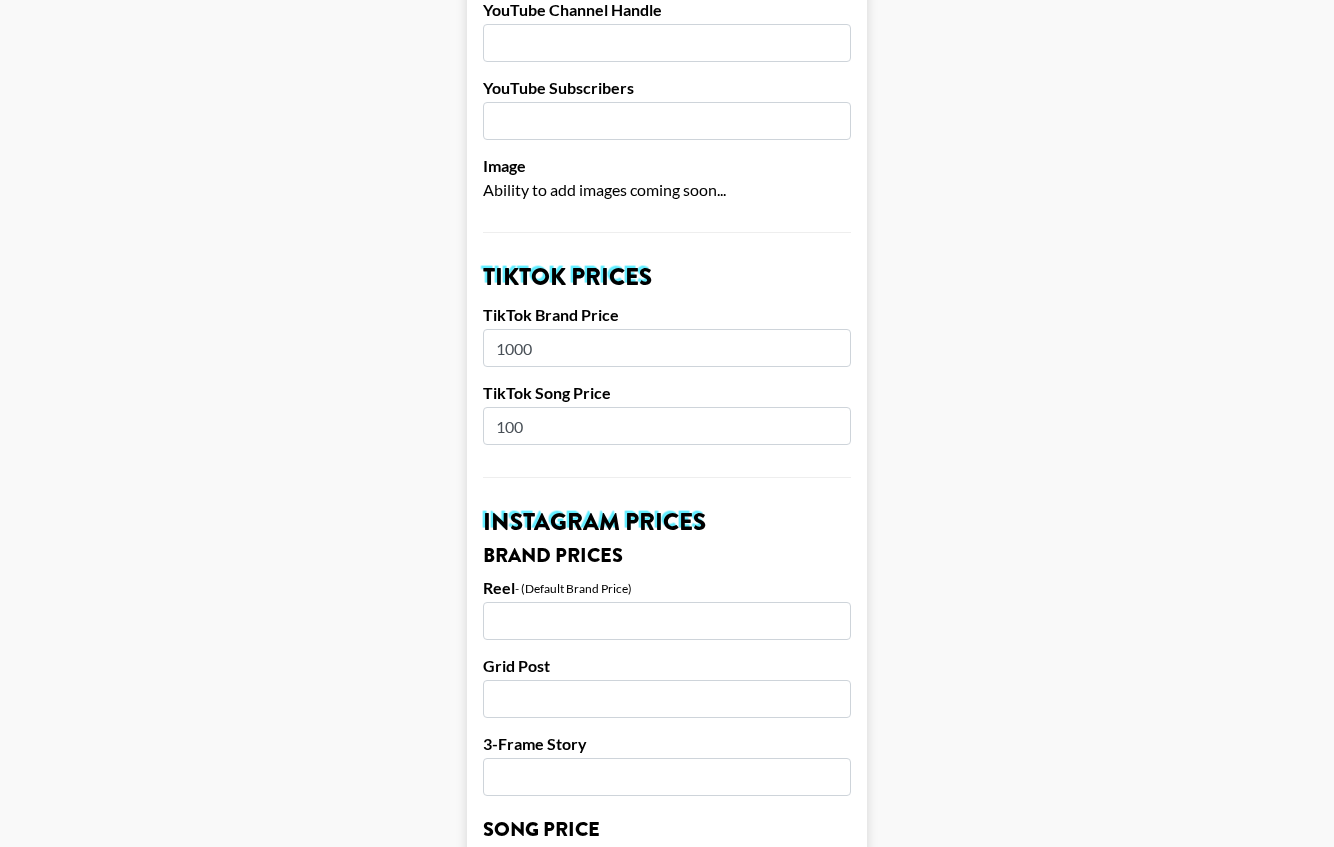 click at bounding box center (667, 621) 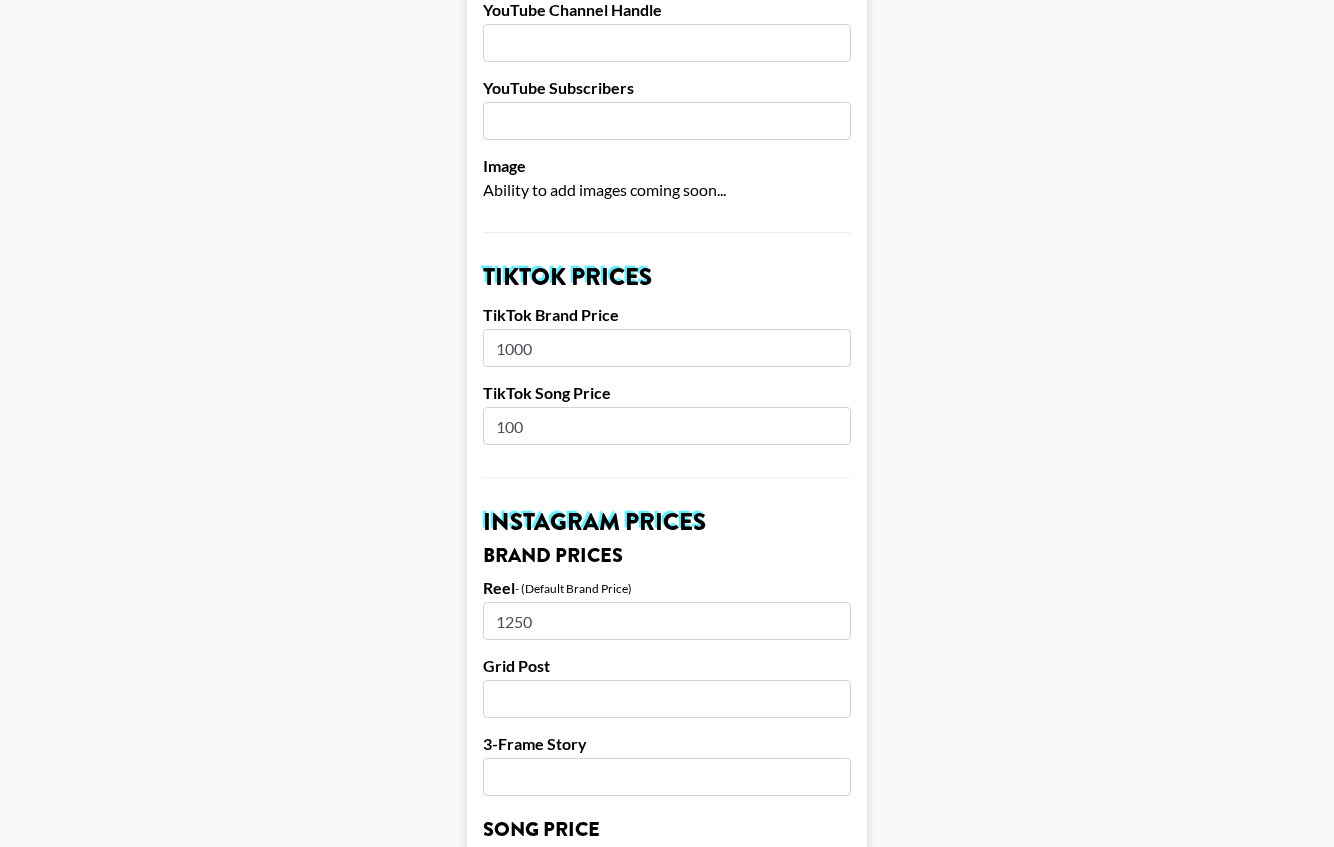 type on "1250" 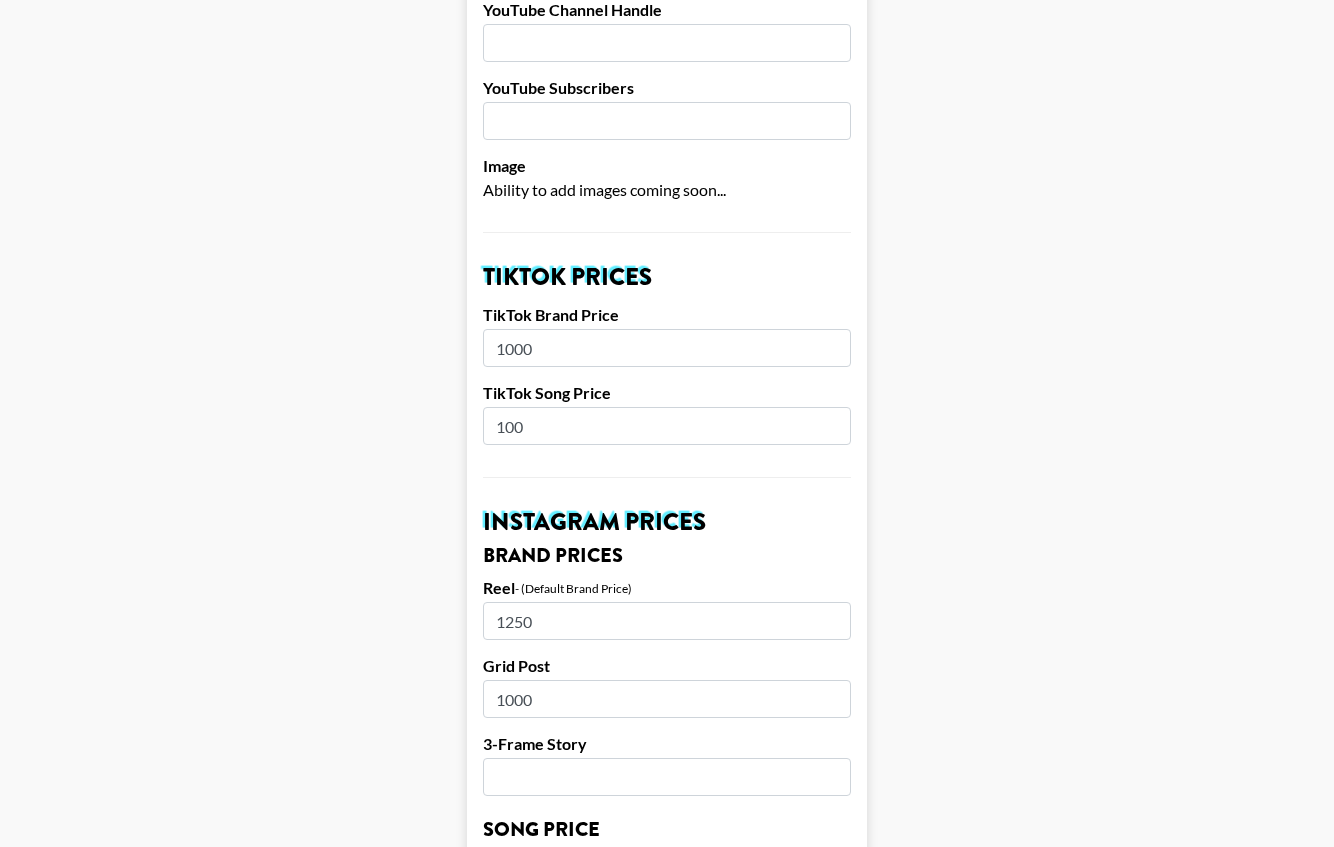 type on "1000" 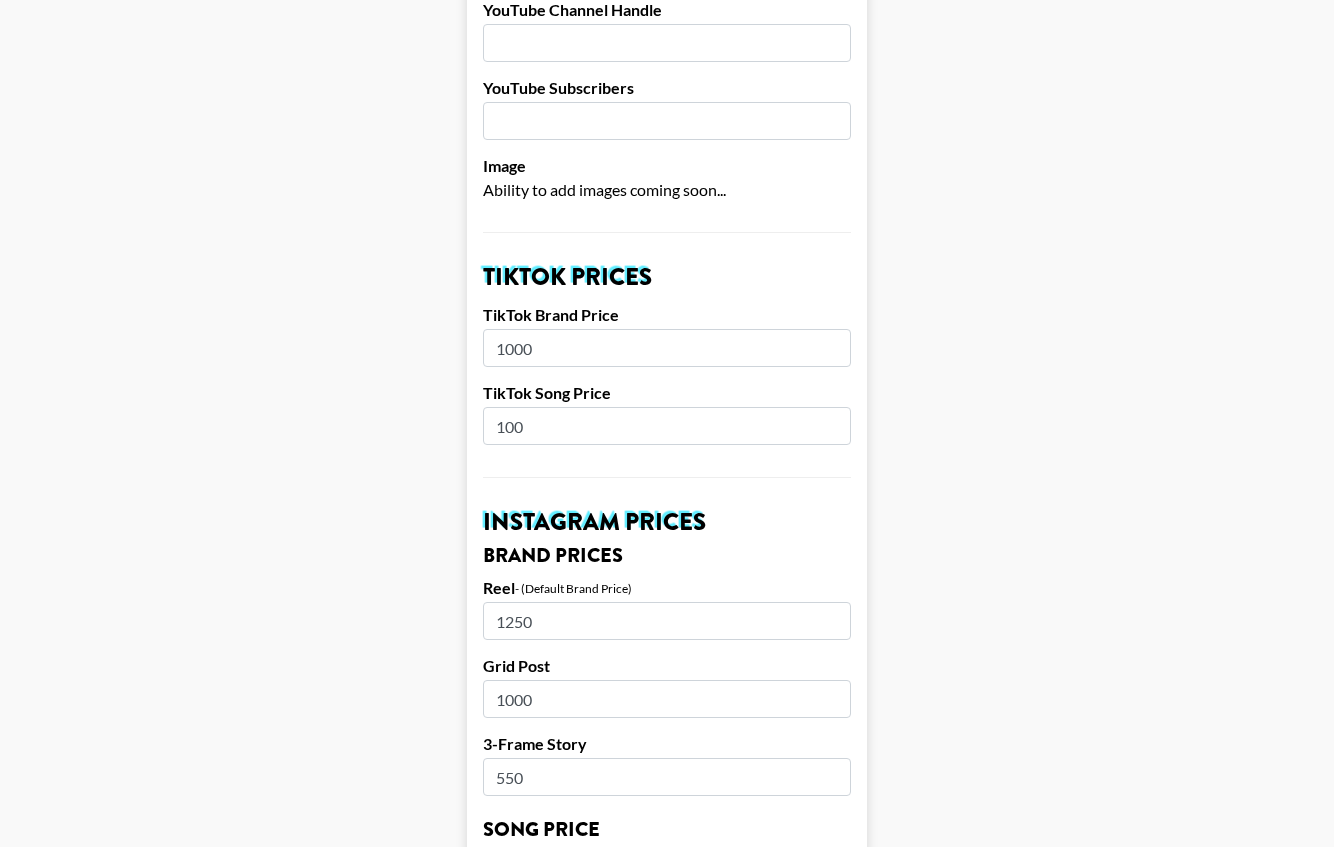 type on "550" 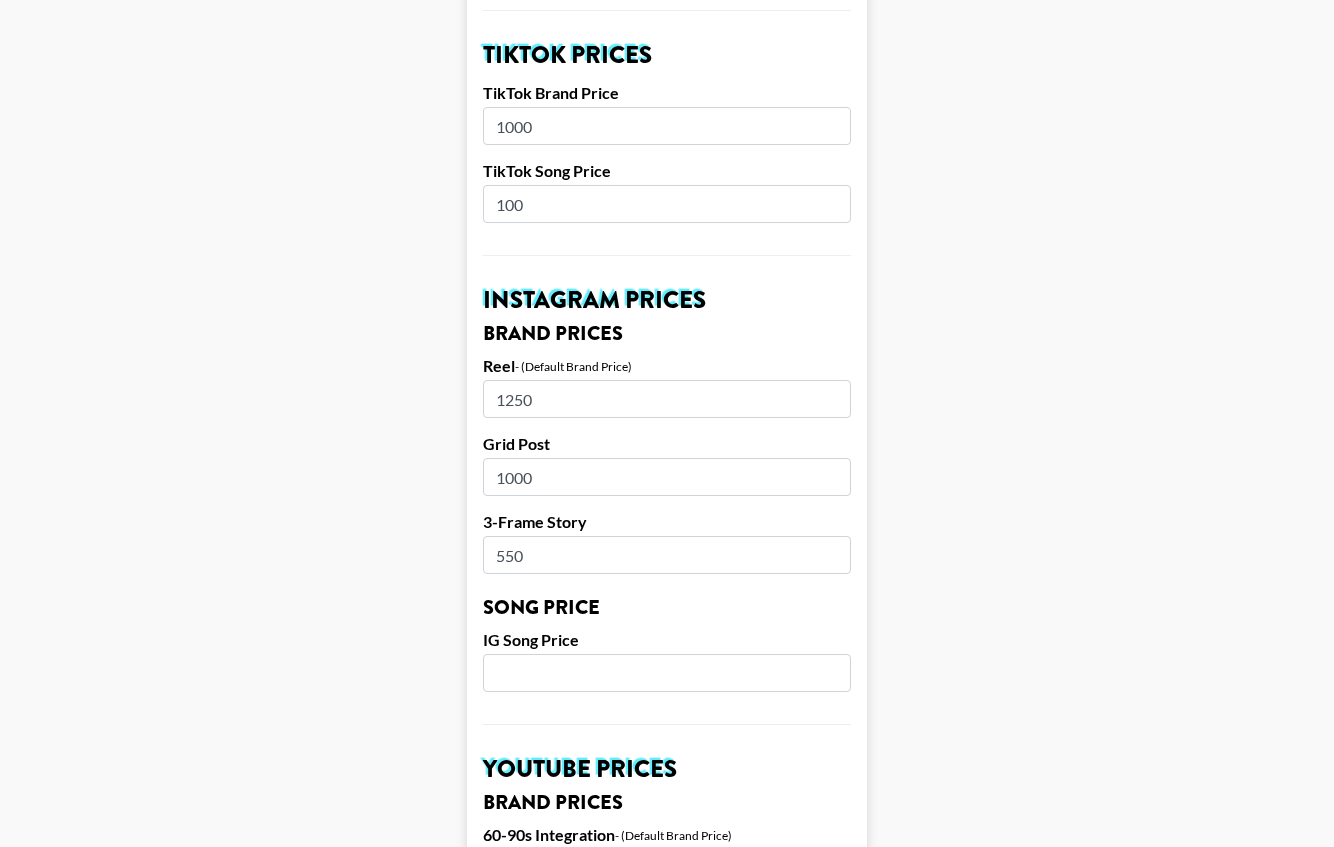 scroll, scrollTop: 701, scrollLeft: 0, axis: vertical 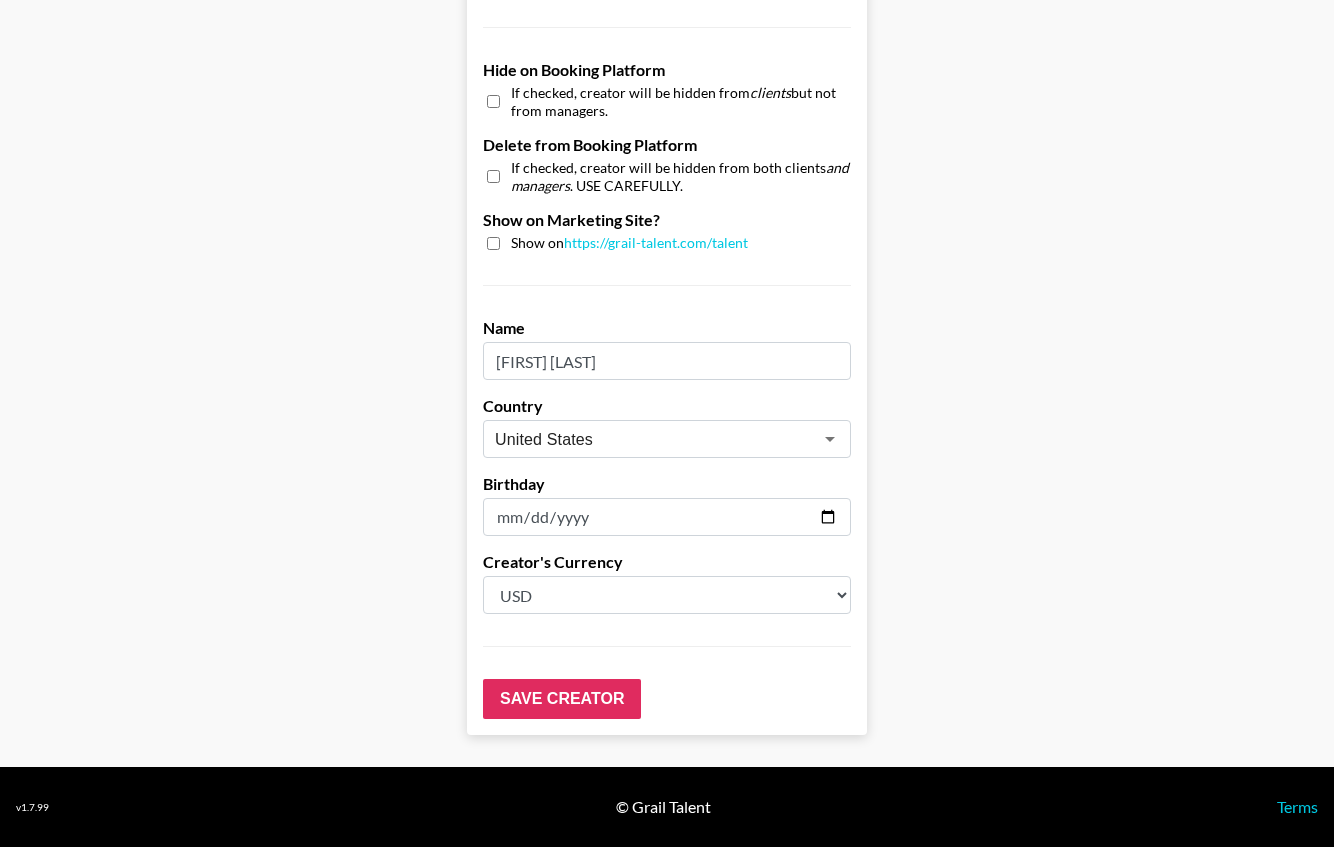 click at bounding box center [493, 243] 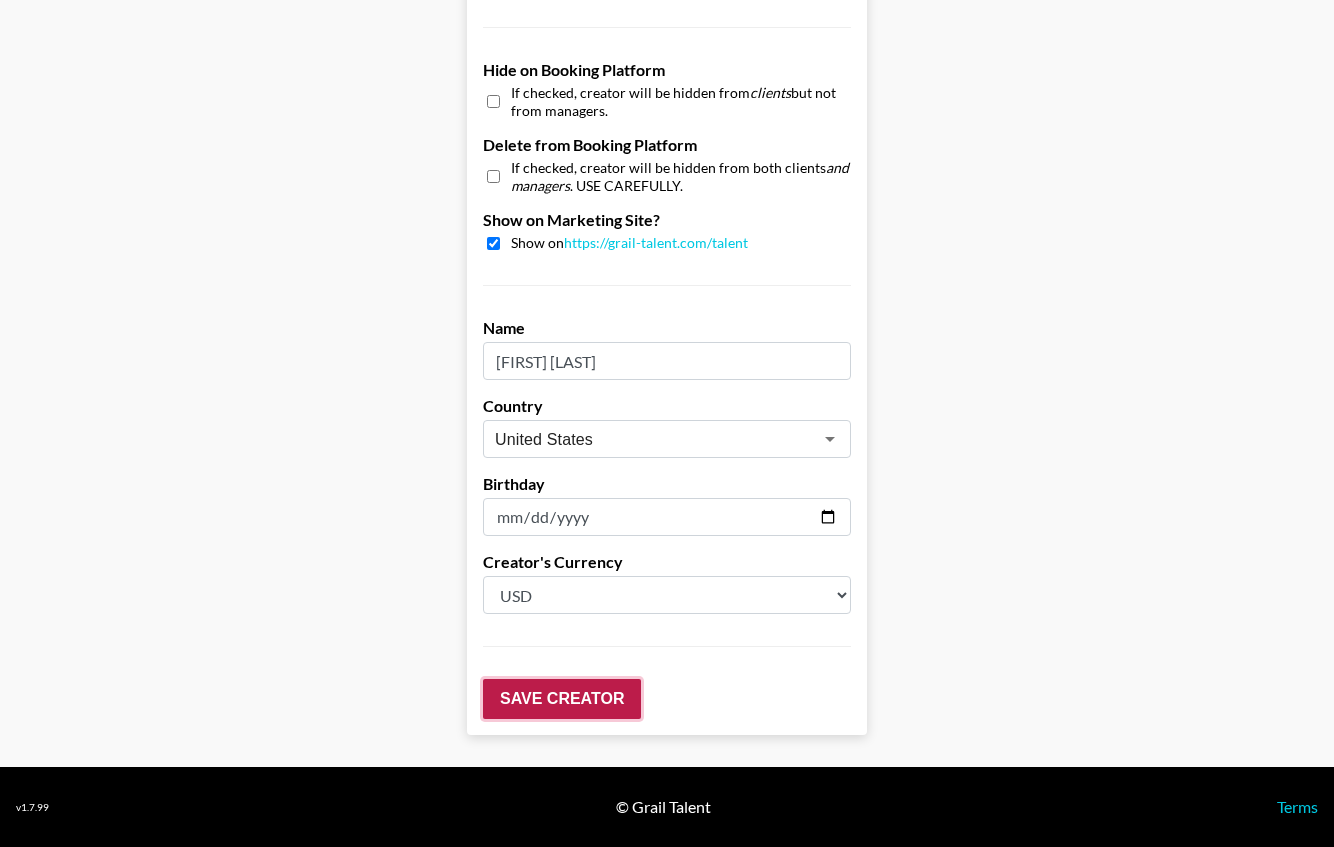 click on "Save Creator" at bounding box center (562, 699) 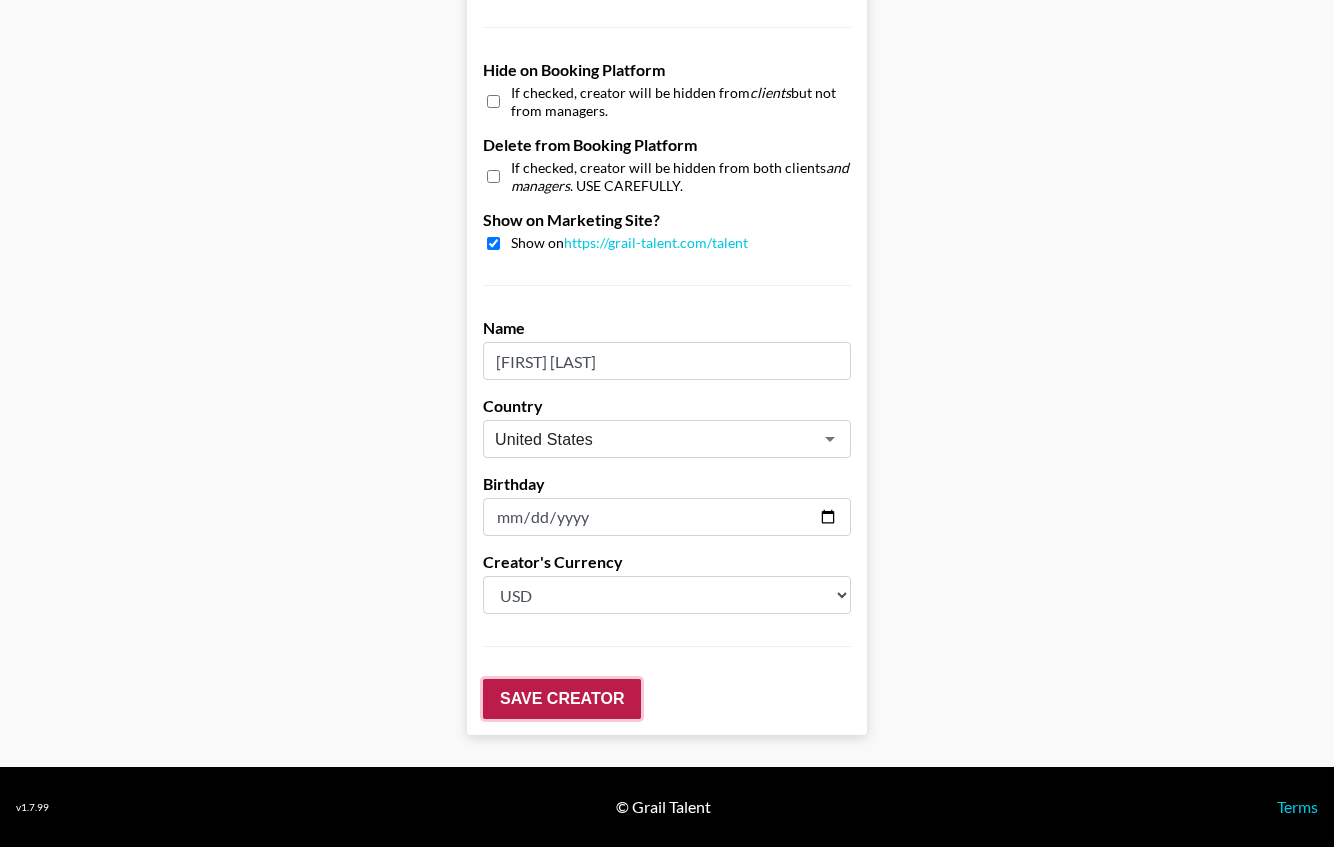 click on "Save Creator" at bounding box center (562, 699) 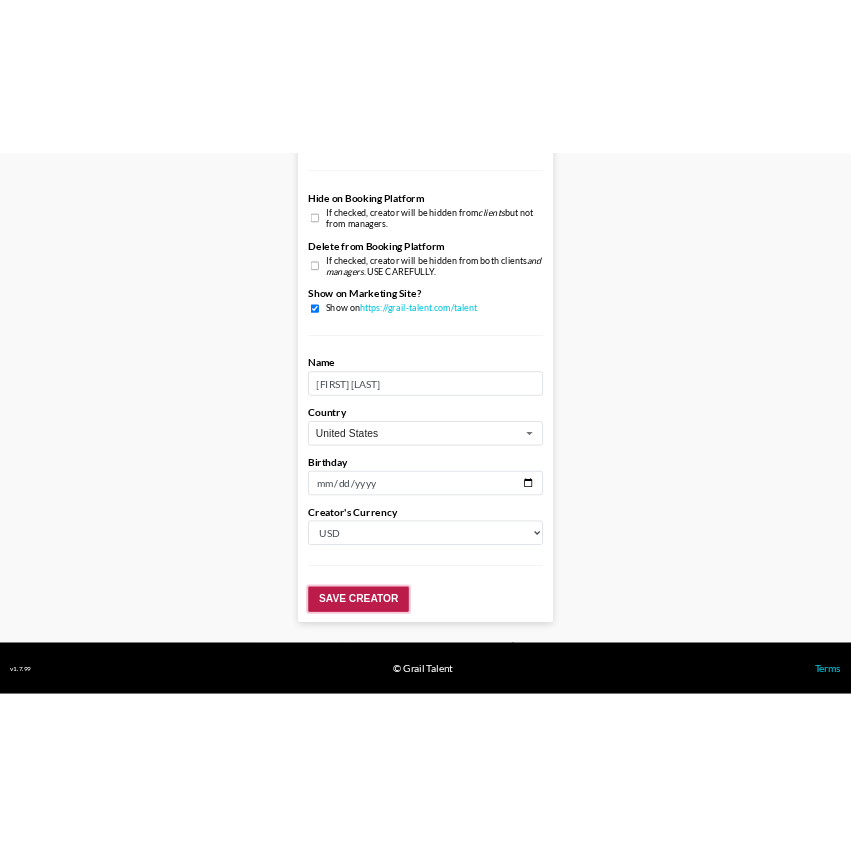 scroll, scrollTop: 112, scrollLeft: 0, axis: vertical 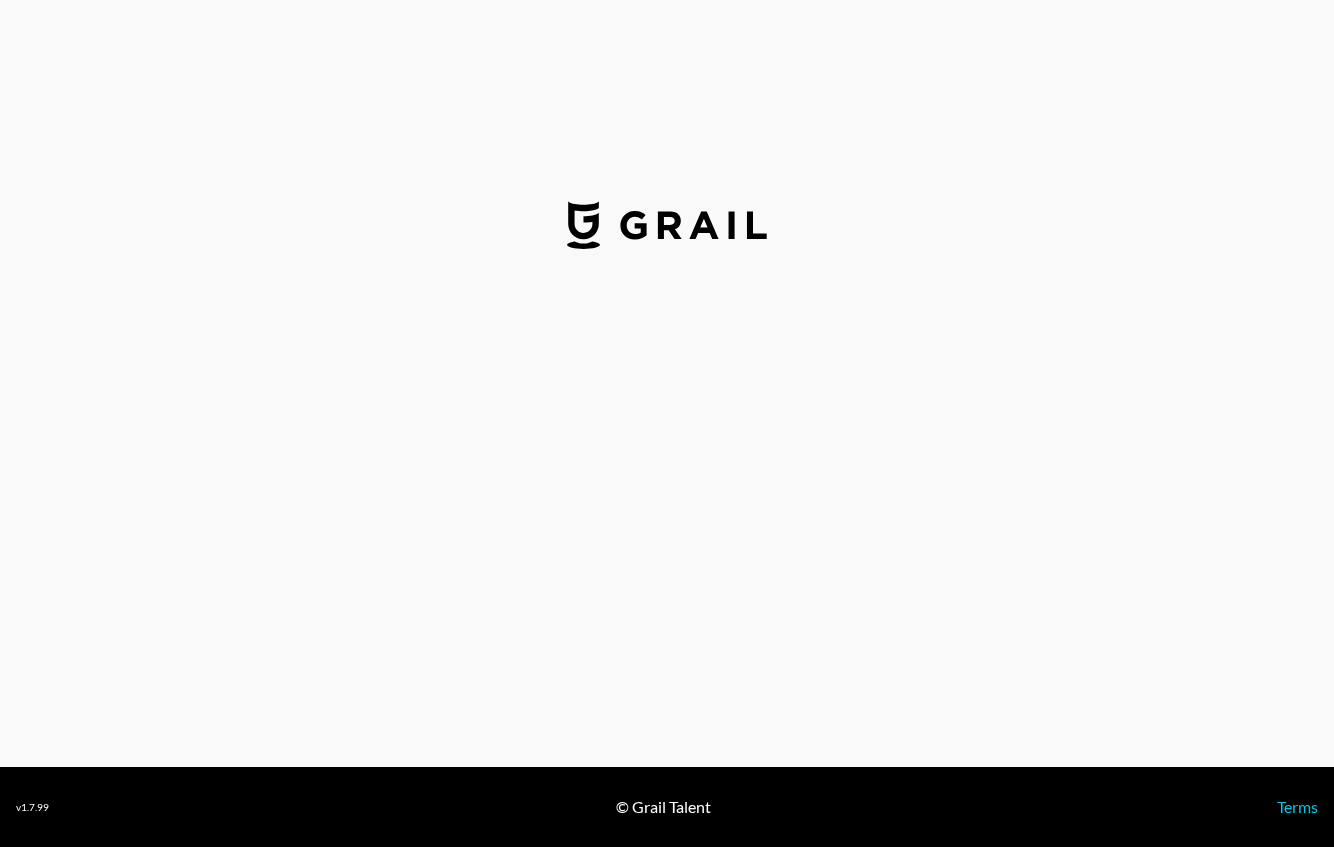 select on "USD" 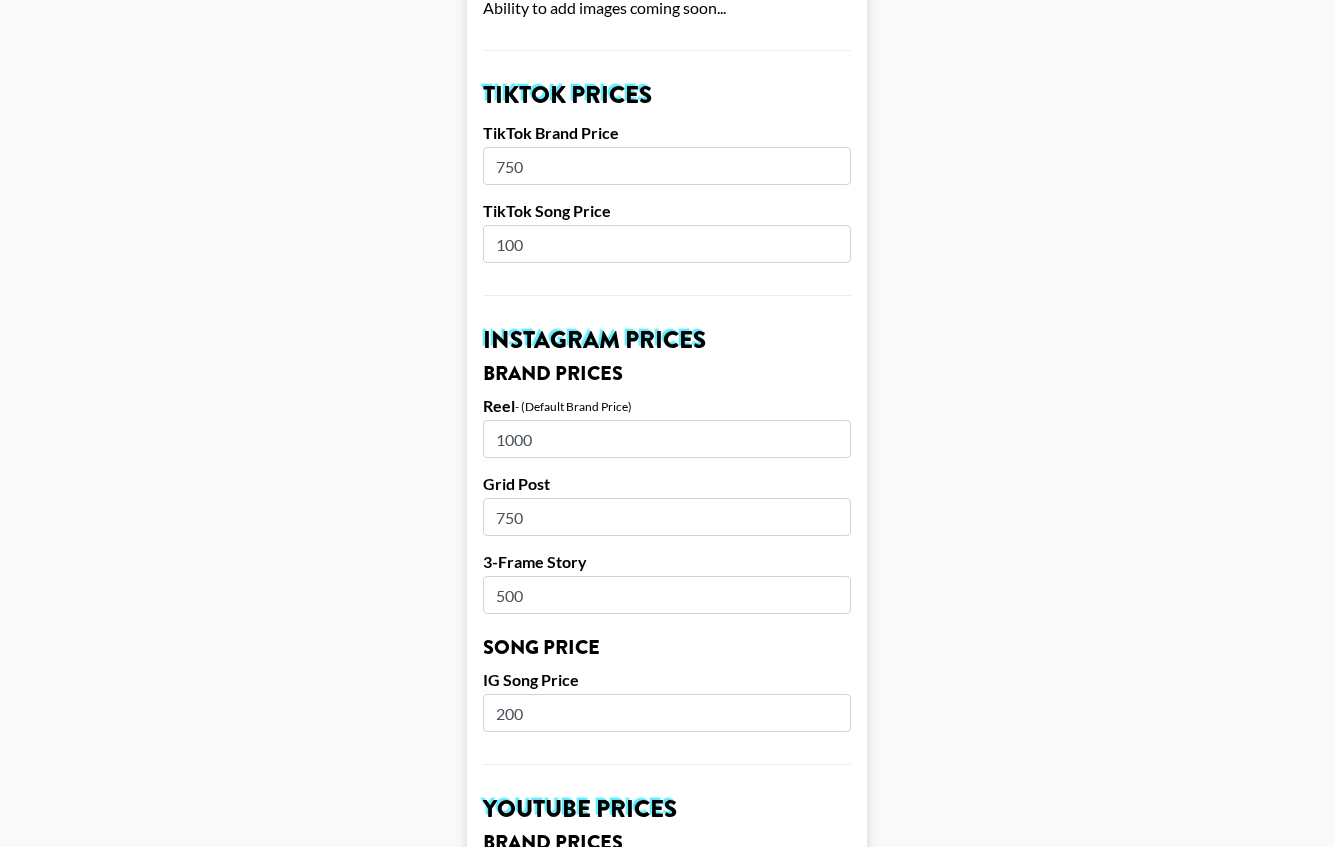 scroll, scrollTop: 661, scrollLeft: 0, axis: vertical 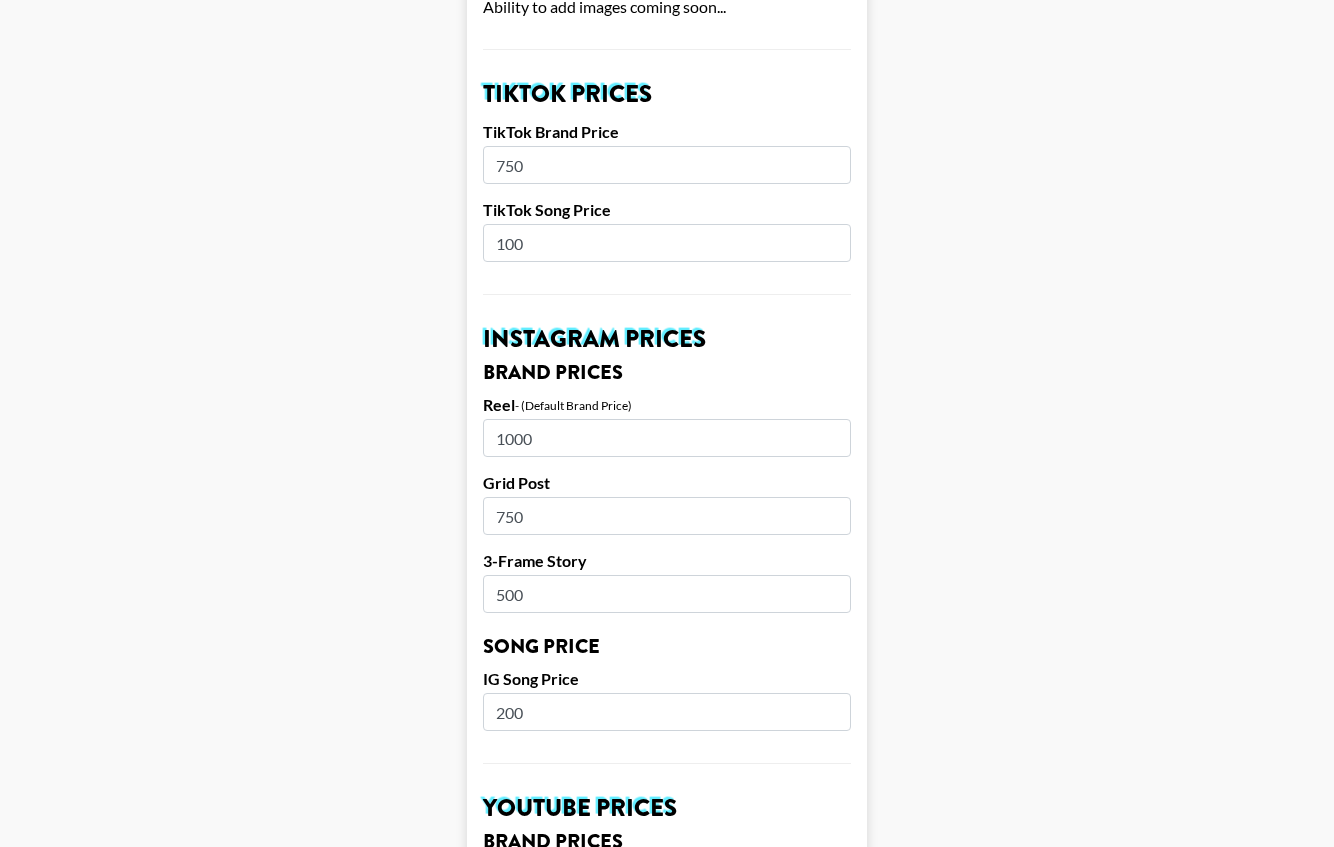 click on "Airtable ID:   recUvKIHFKRIBgwsV Manager(s) emily.humphrey@grail-talent.com ​ TikTok User rileymcbride3 Instagram User rileyymcbride Instagram Followers 12600 YouTube Channel Handle YouTube Subscribers Image Ability to add images coming soon... TikTok Prices TikTok Brand Price 750 TikTok Song Price 100 Instagram Prices Brand Prices Reel  - (Default Brand Price) 1000 Grid Post 750 3-Frame Story 500 Song Price IG Song Price 200 YouTube Prices Brand Prices 60-90s Integration  - (Default Brand Price) Pre-Roll YouTube Short Song Price YT Song Price Hide on Booking Platform If checked, creator will be hidden from  clients  but not from managers. Delete from Booking Platform If checked, creator will be hidden from both clients   and managers . USE CAREFULLY. Show on Marketing Site? Show on  https://grail-talent.com/talent Name Riley Mcbride Country United States ​ Birthday 2002-01-12 Creator's Currency Select a Currency USD GBP Save Creator" at bounding box center (667, 695) 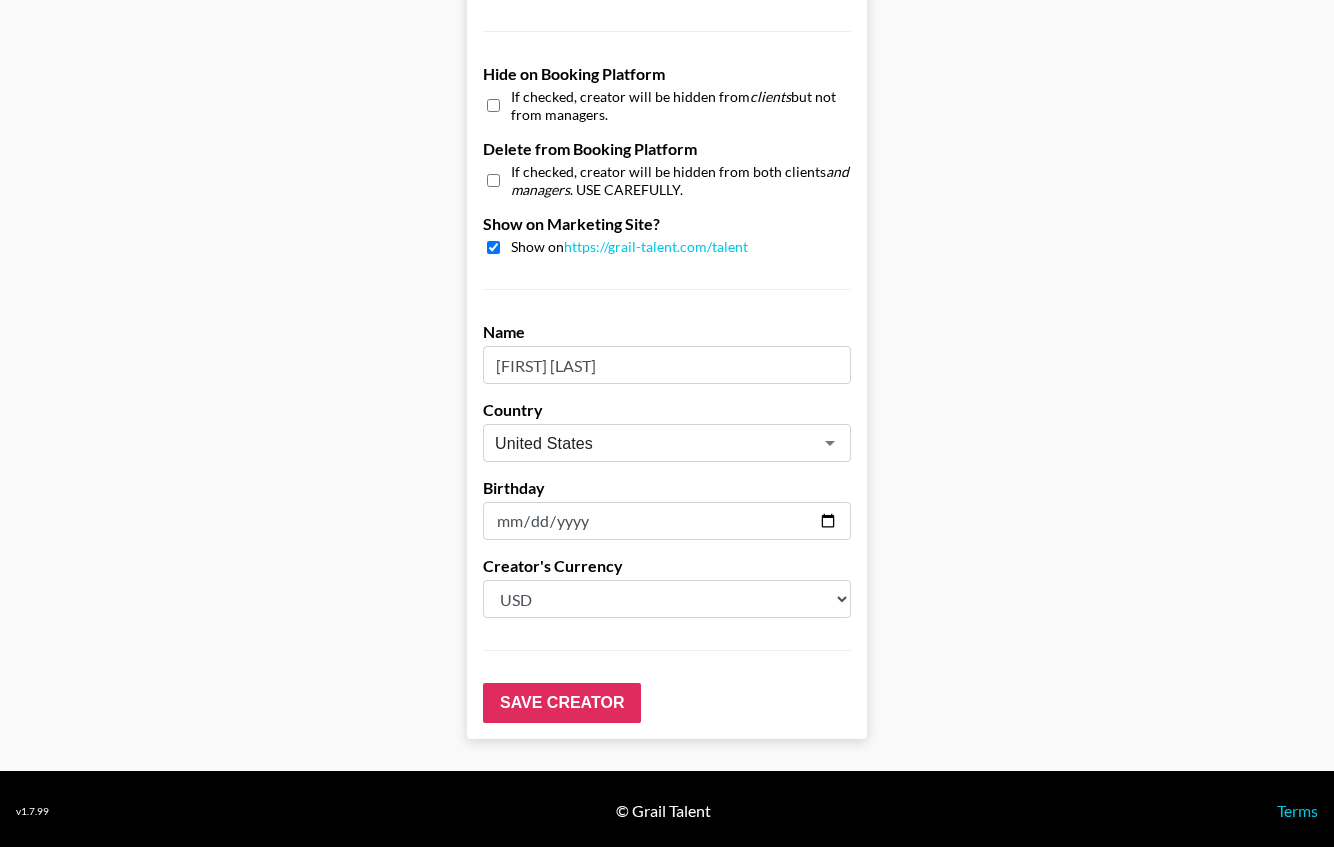 scroll, scrollTop: 1866, scrollLeft: 0, axis: vertical 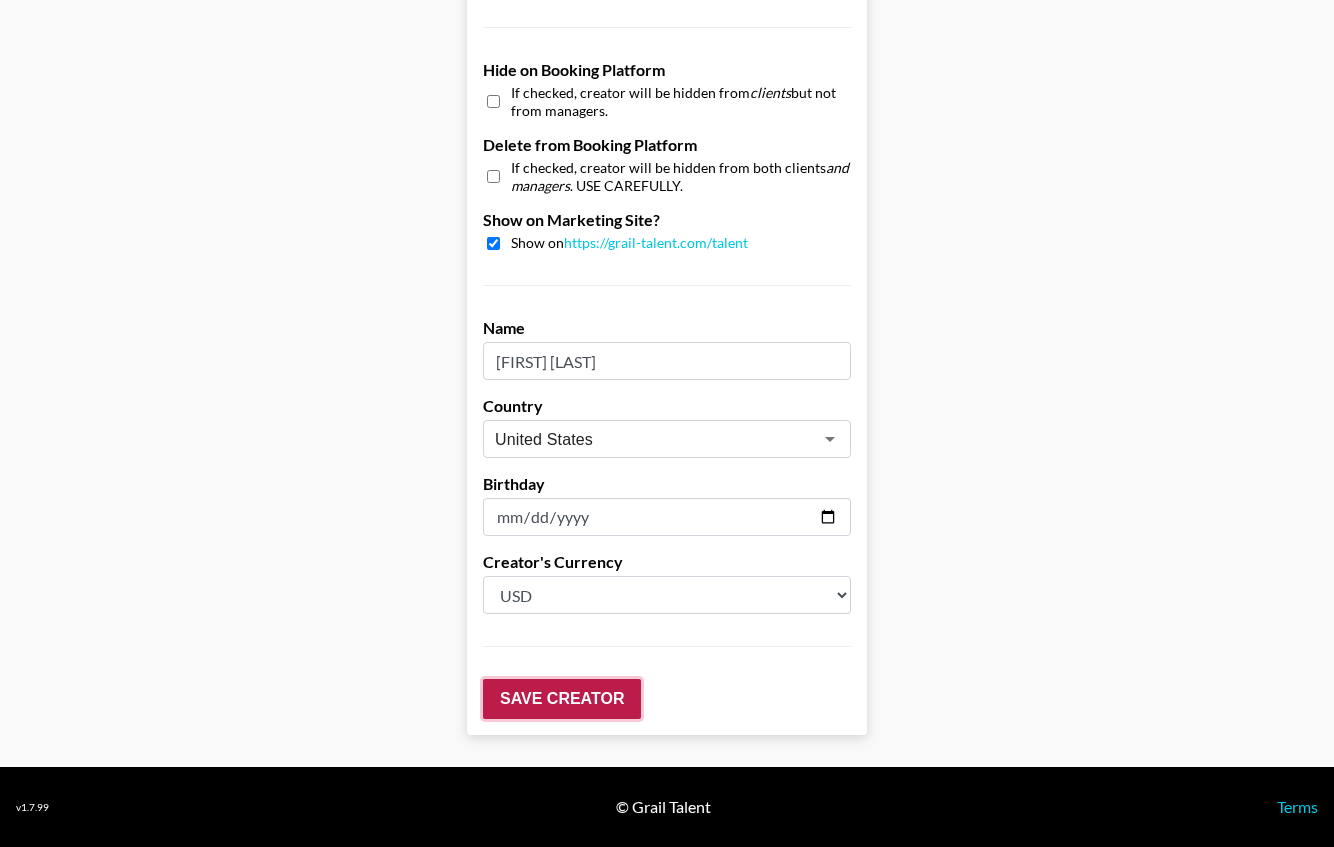 click on "Save Creator" at bounding box center (562, 699) 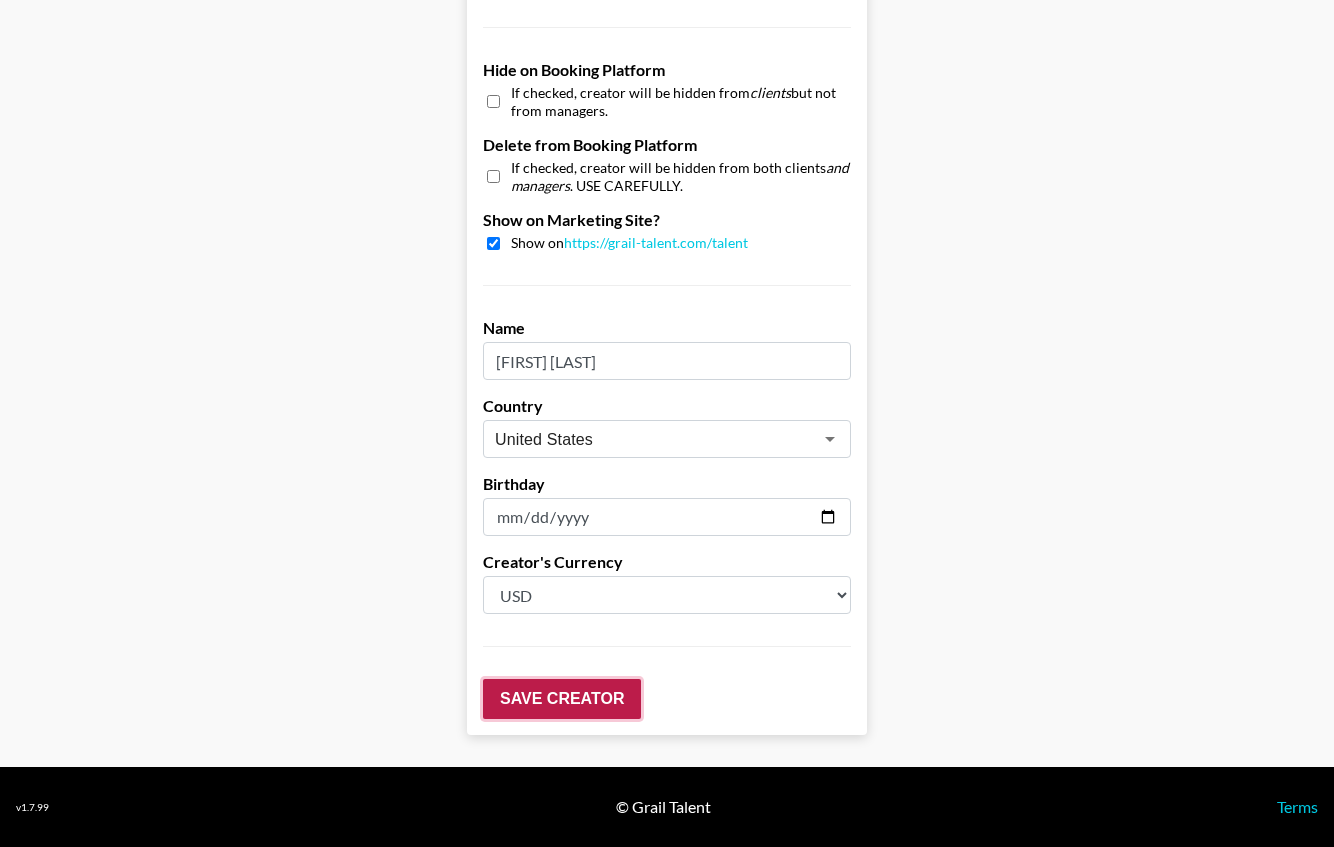 click on "Save Creator" at bounding box center (562, 699) 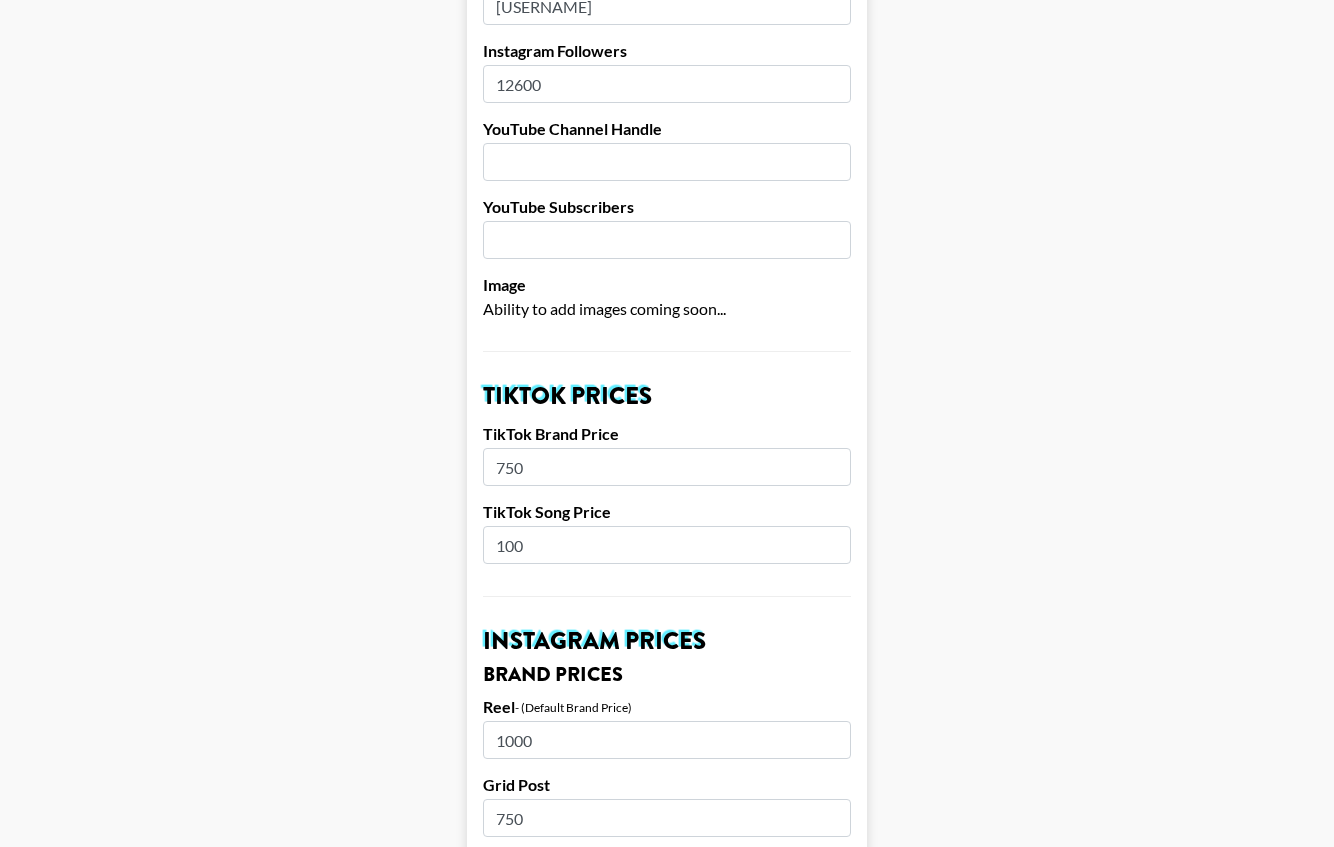 scroll, scrollTop: 679, scrollLeft: 0, axis: vertical 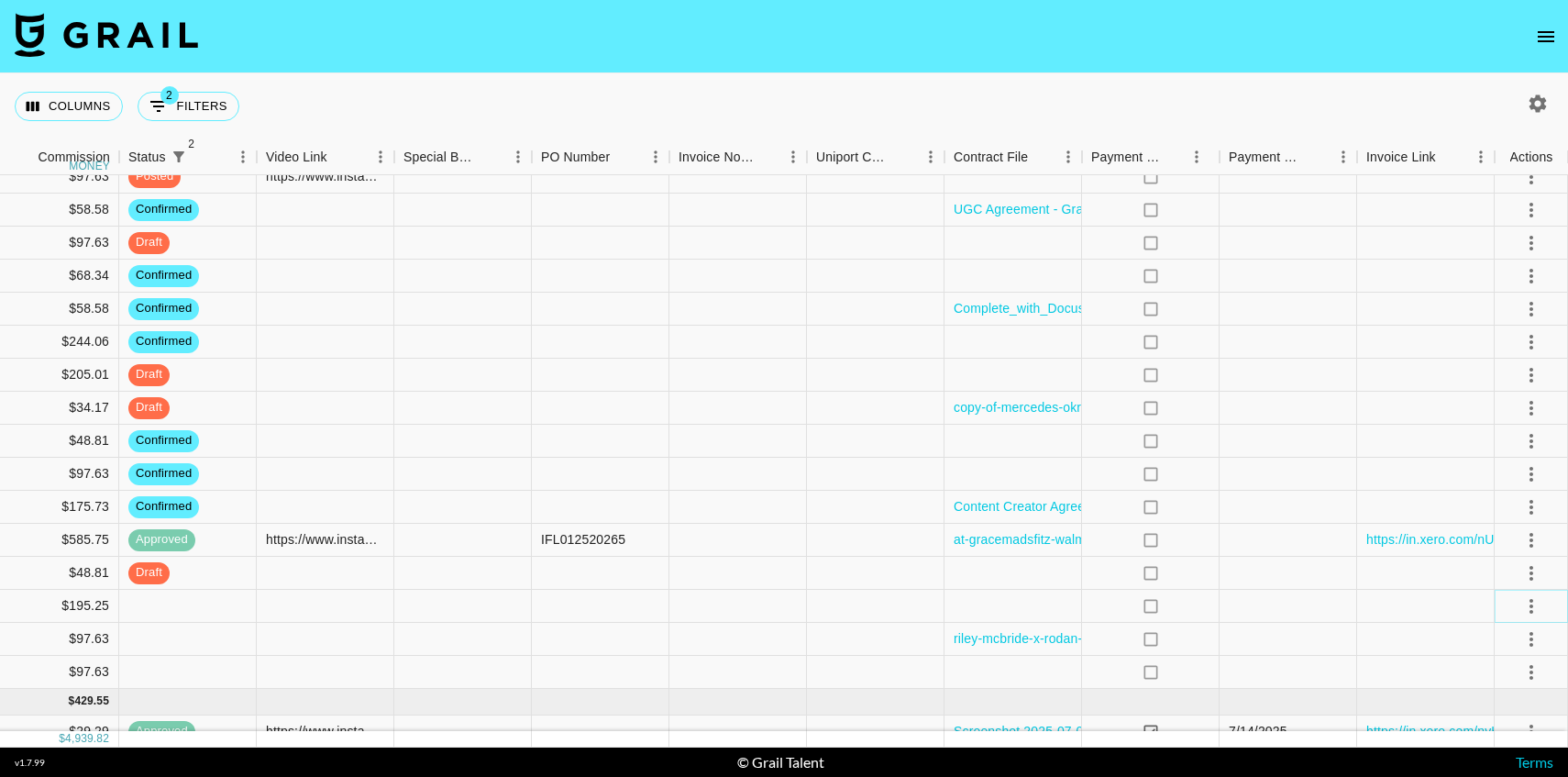 click 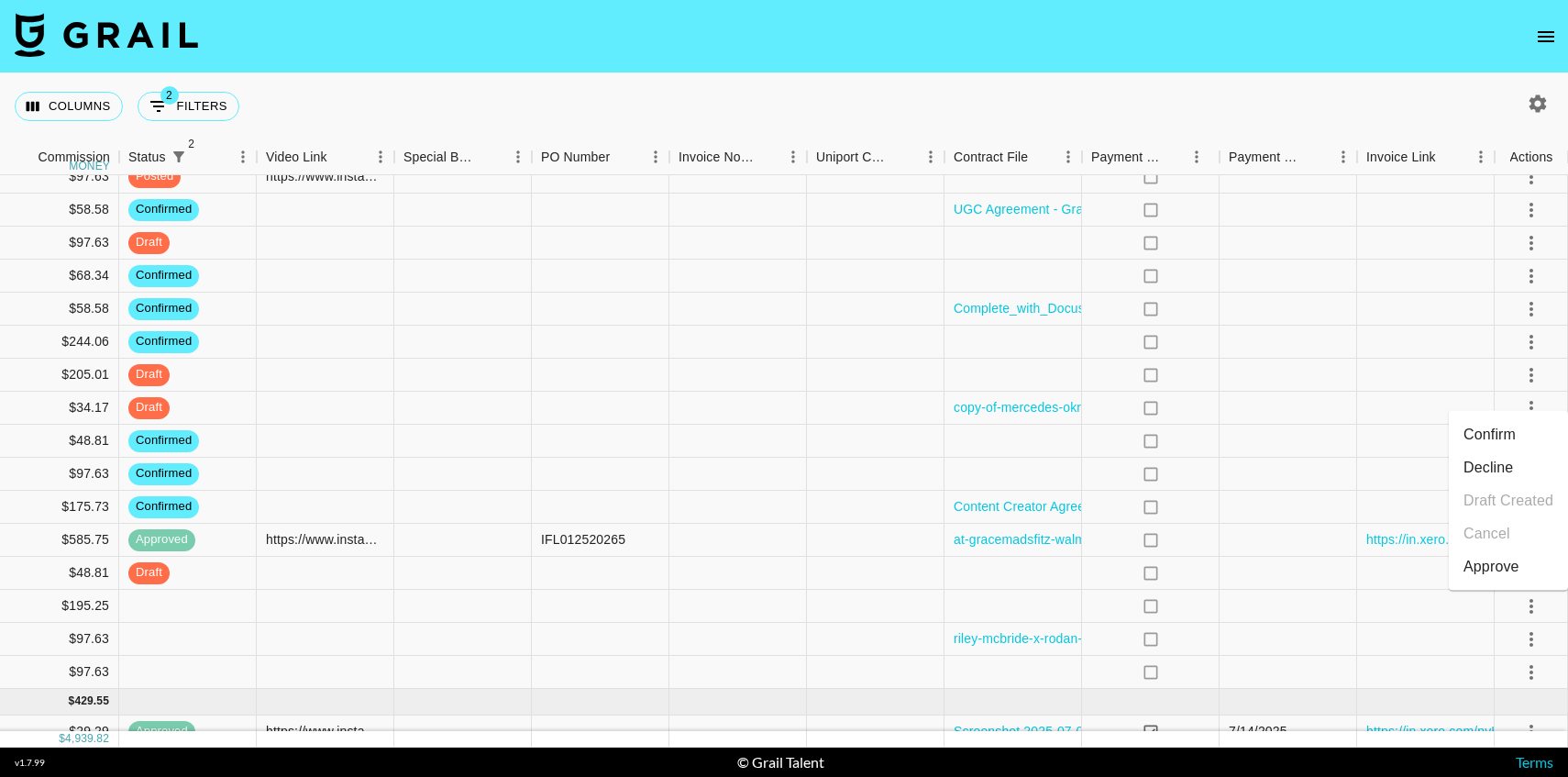 click on "Confirm" at bounding box center [1508, 435] 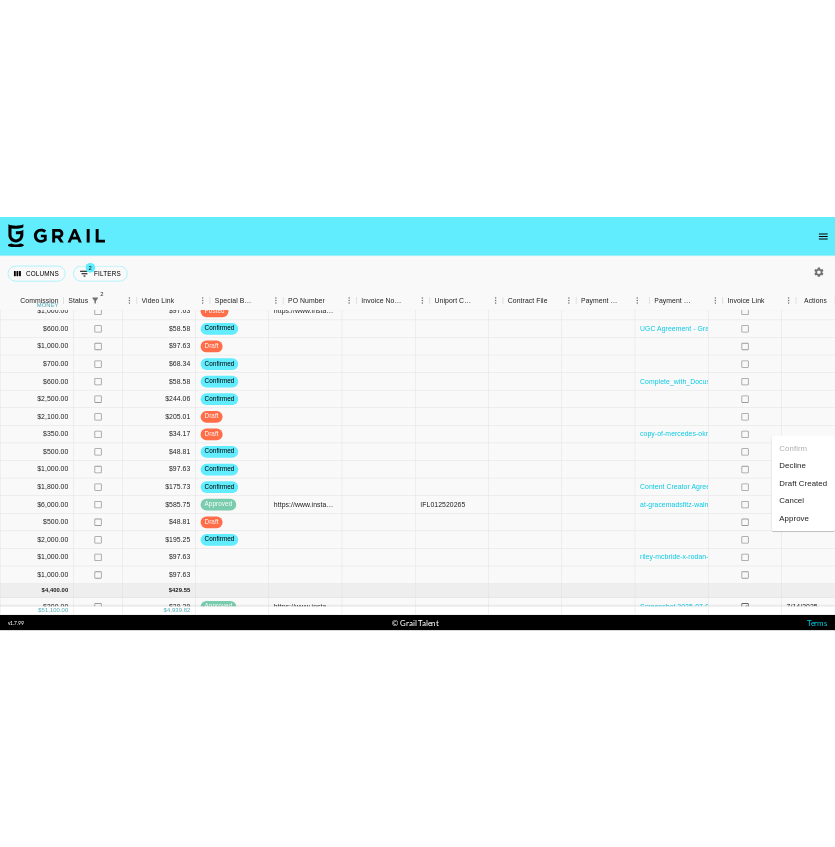 scroll, scrollTop: 355, scrollLeft: 1860, axis: both 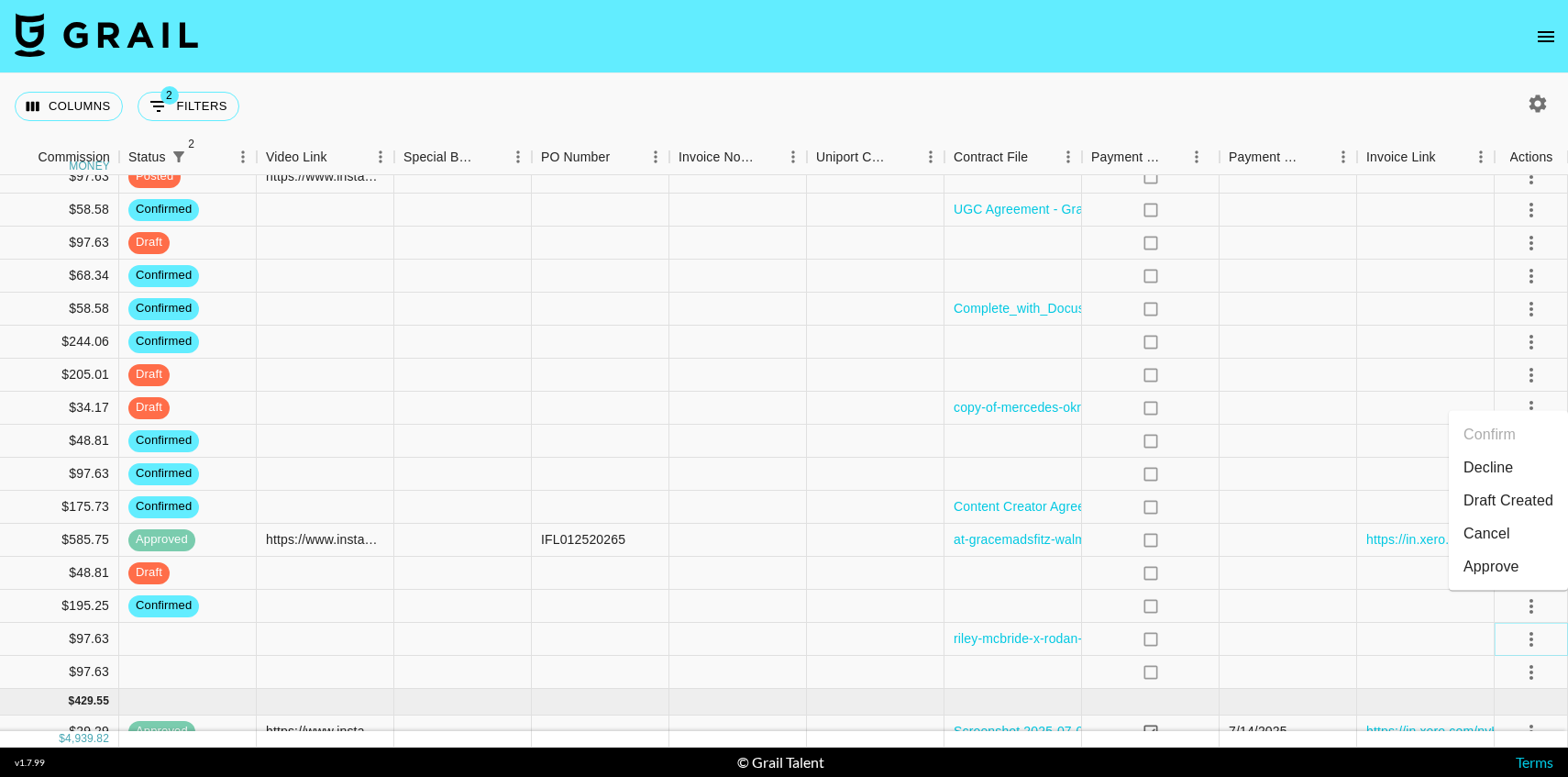 click 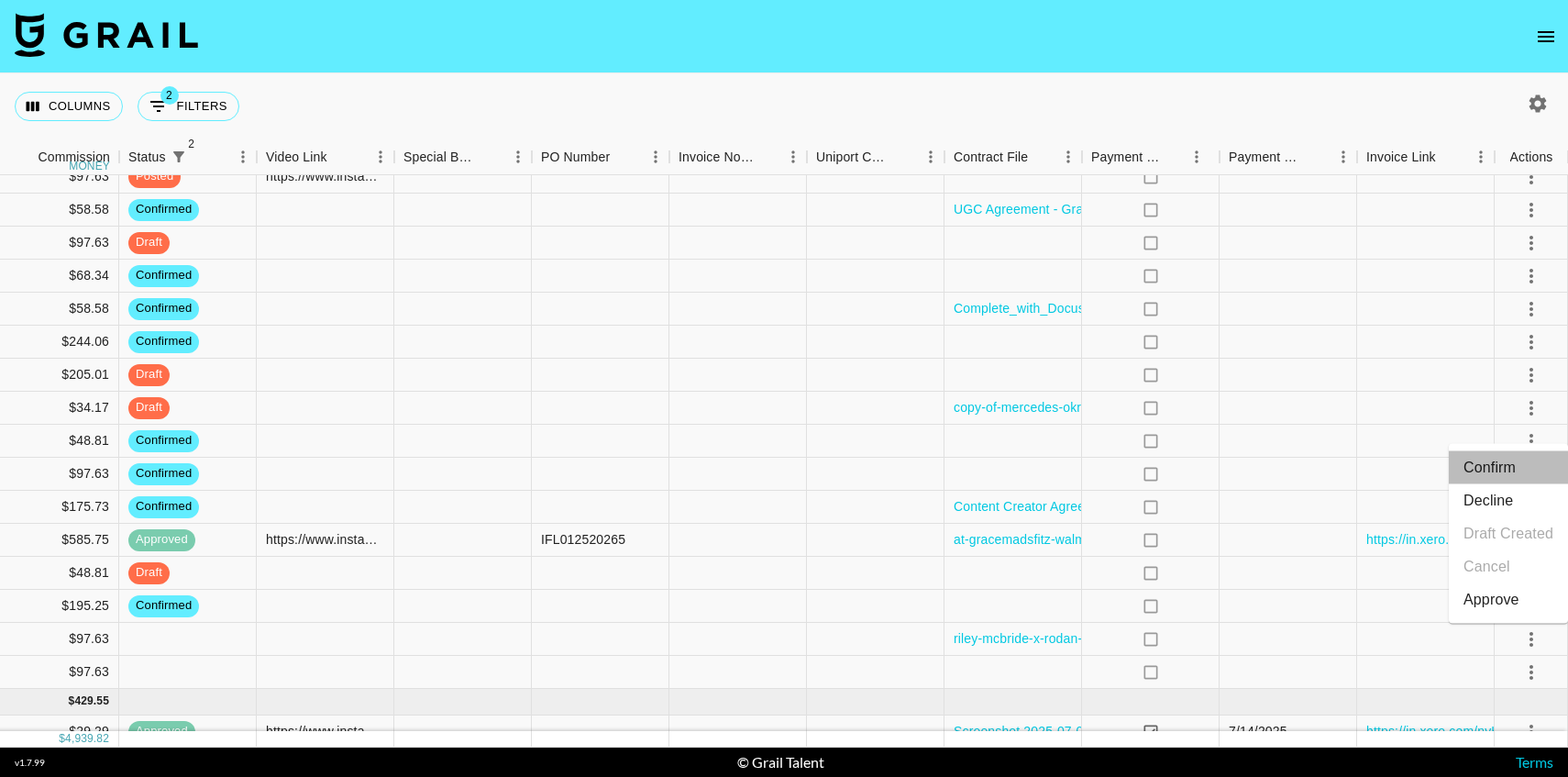 click on "Confirm" at bounding box center [1508, 468] 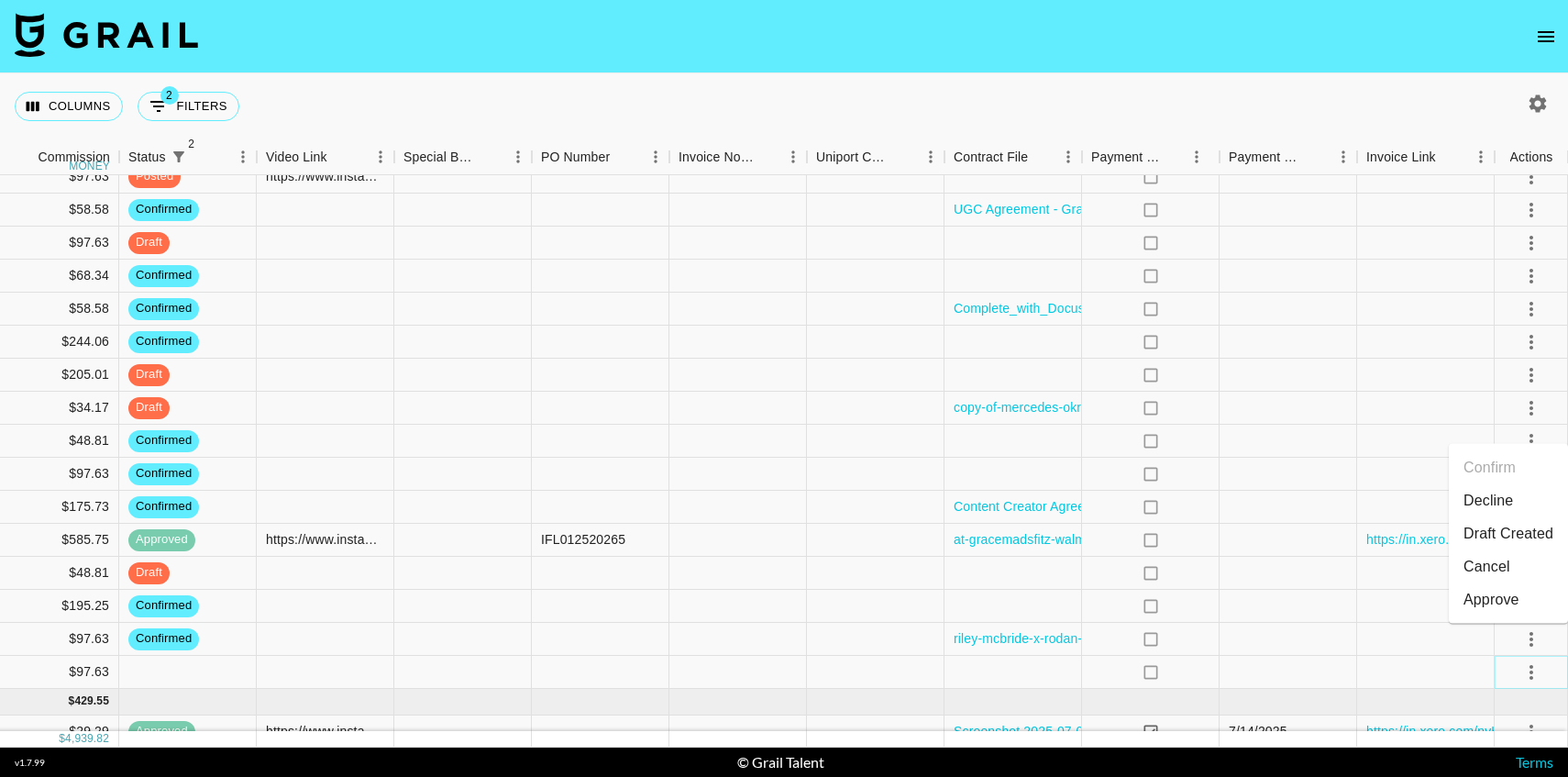 click 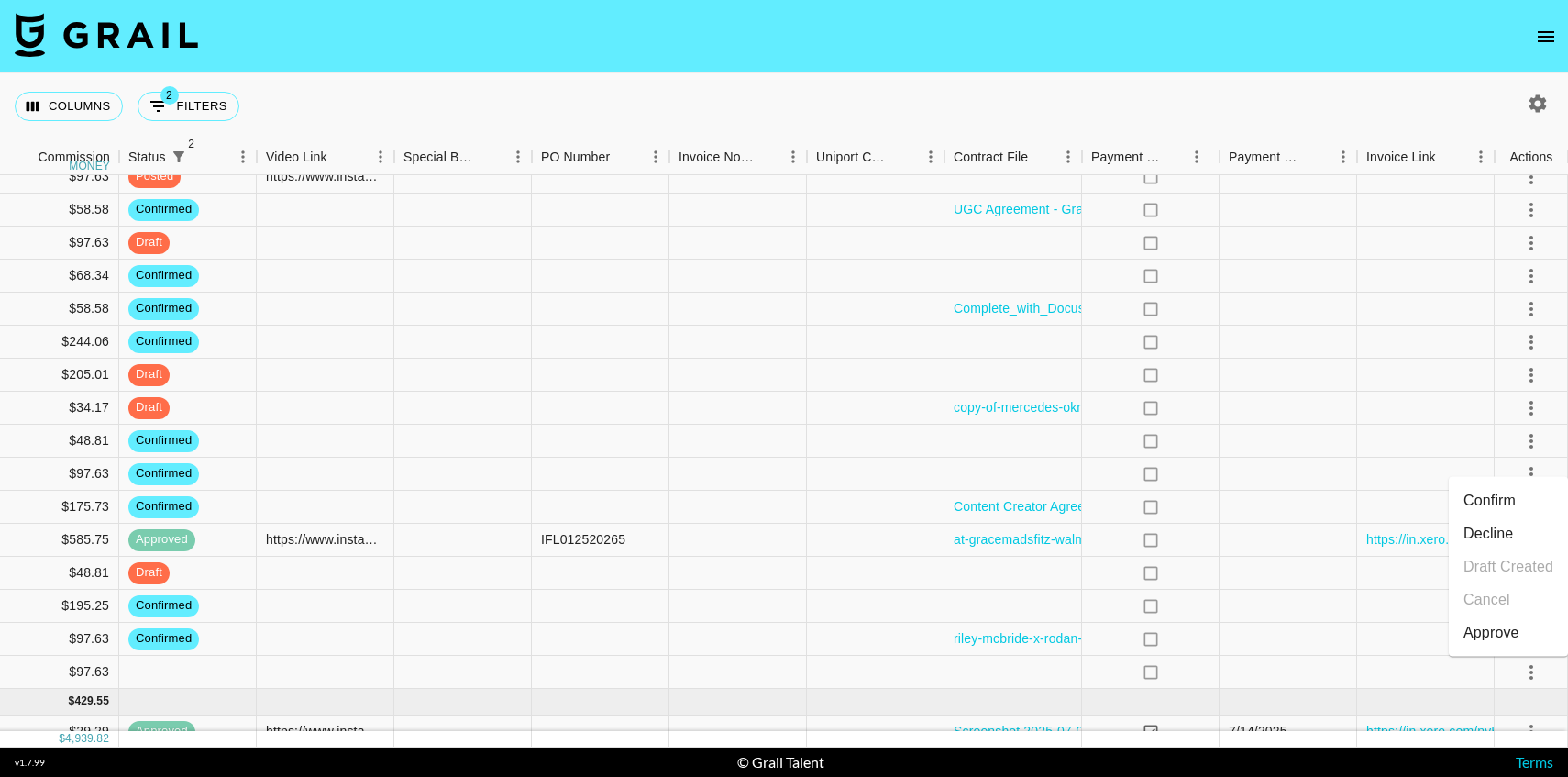 click on "Confirm" at bounding box center [1508, 501] 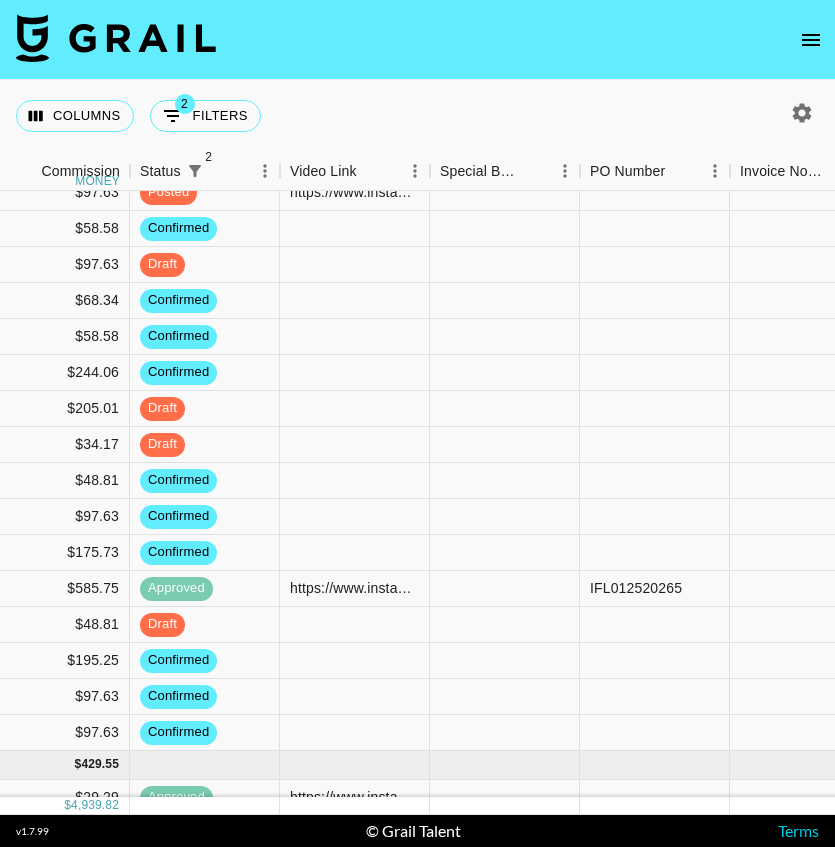 click 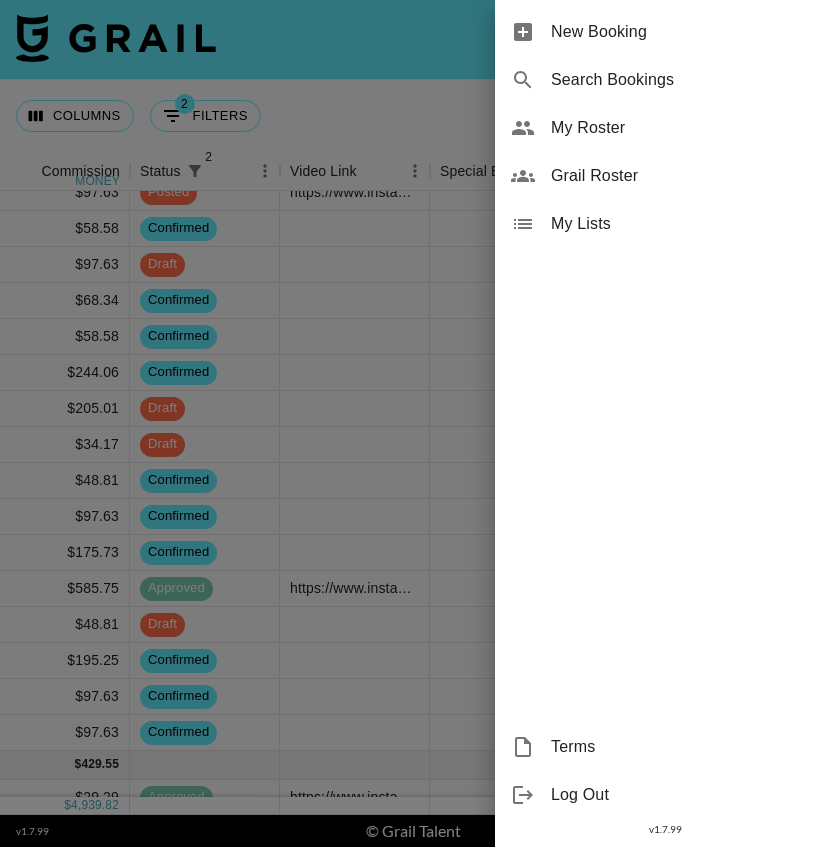 click on "My Roster" at bounding box center [685, 128] 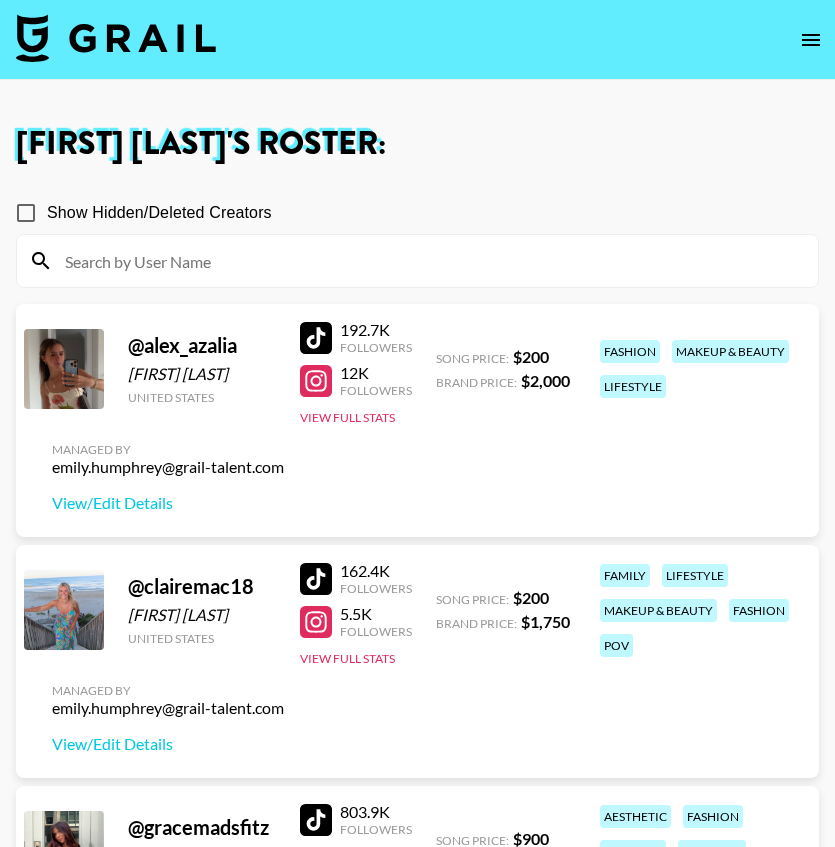 click at bounding box center [316, 381] 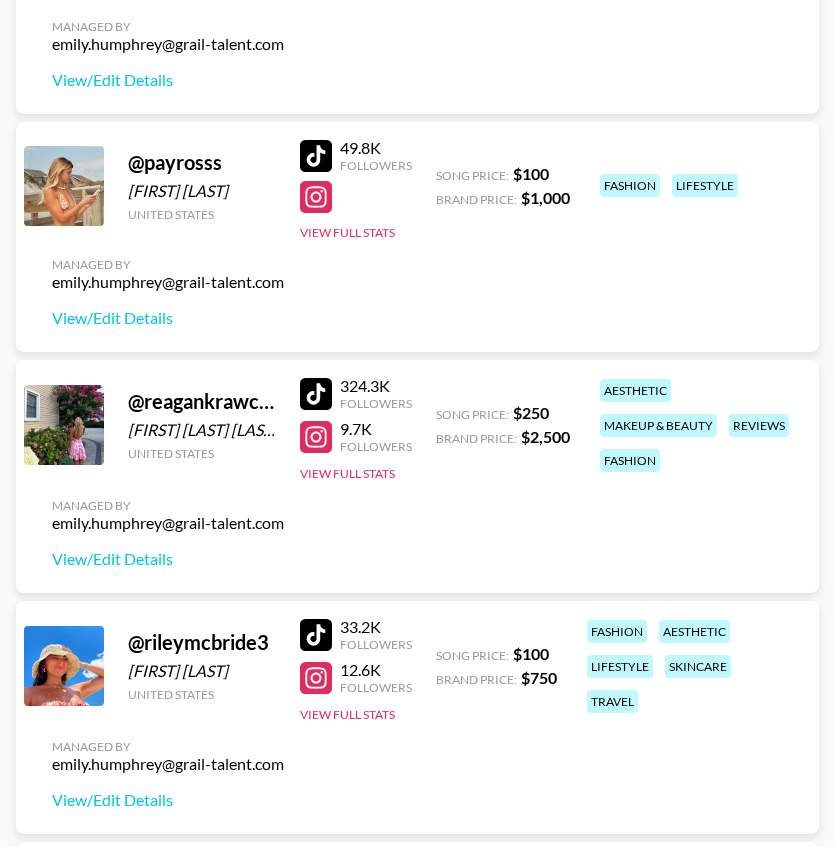 scroll, scrollTop: 1623, scrollLeft: 0, axis: vertical 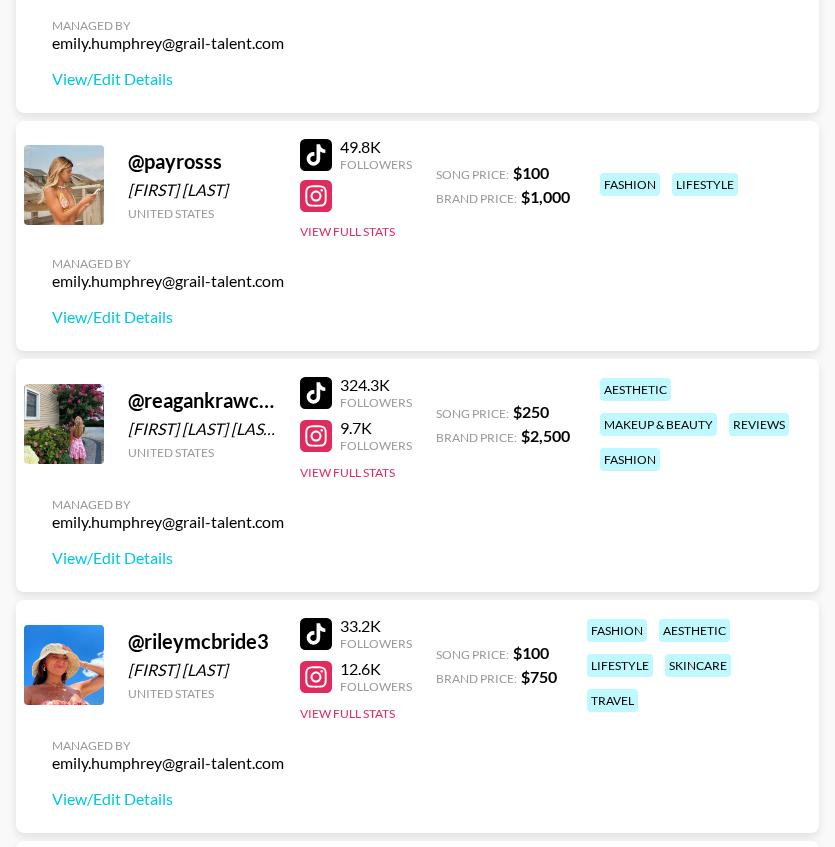 click at bounding box center [316, 393] 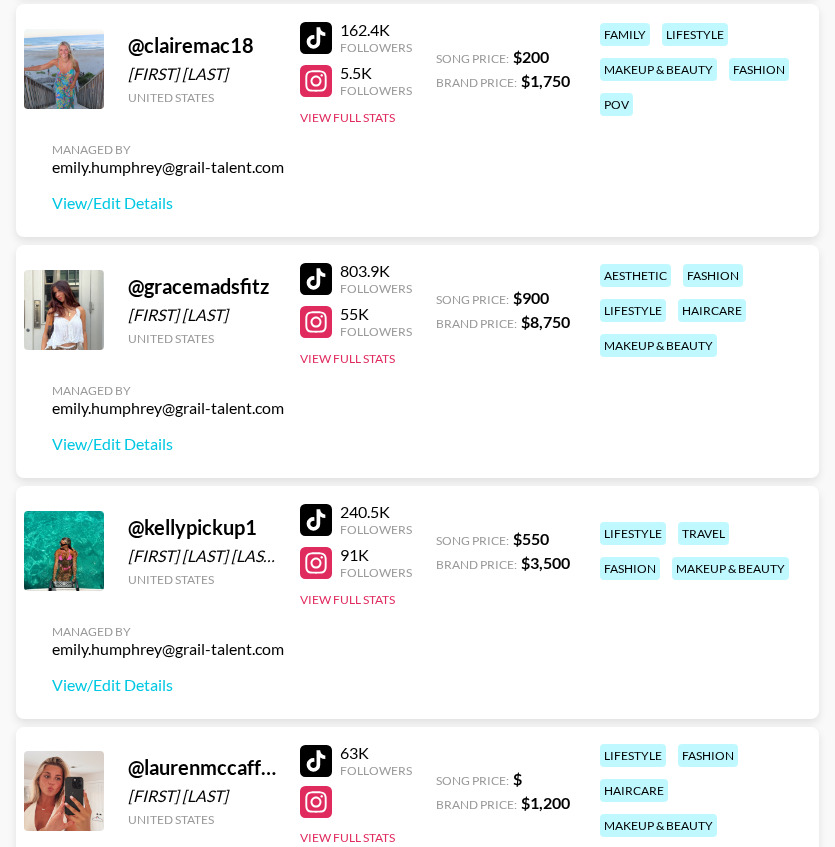 scroll, scrollTop: 0, scrollLeft: 0, axis: both 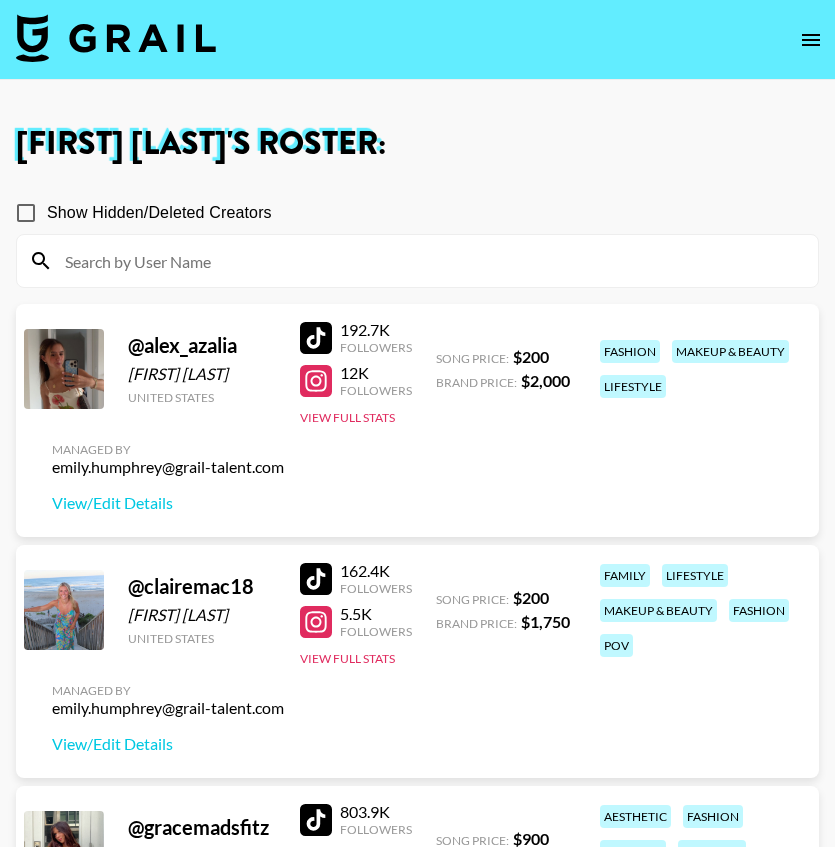 click at bounding box center (316, 622) 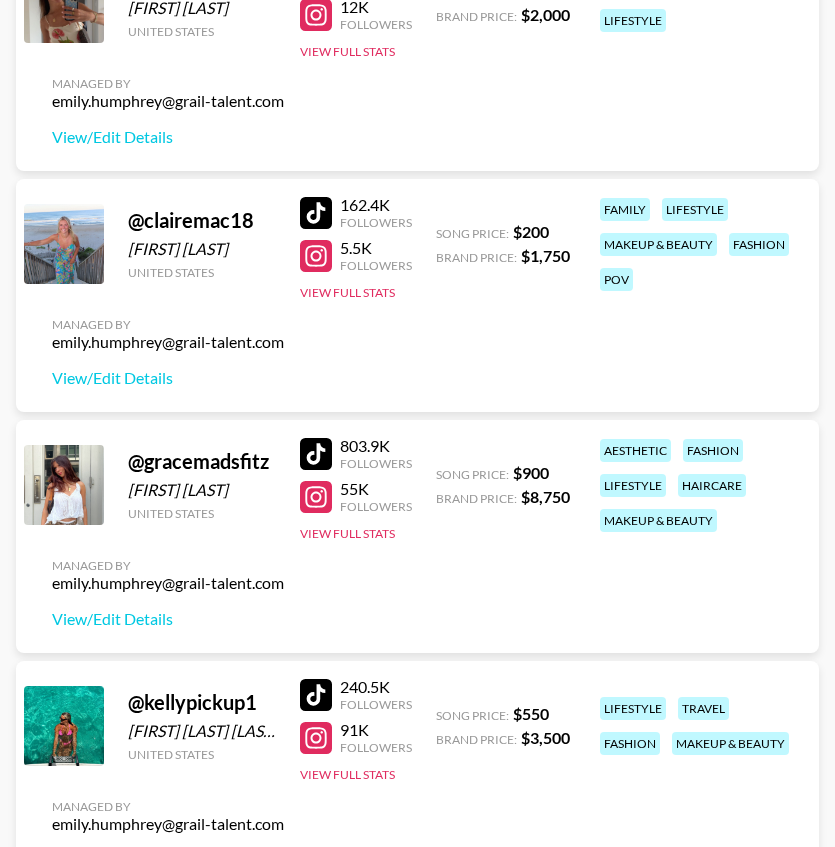 scroll, scrollTop: 383, scrollLeft: 0, axis: vertical 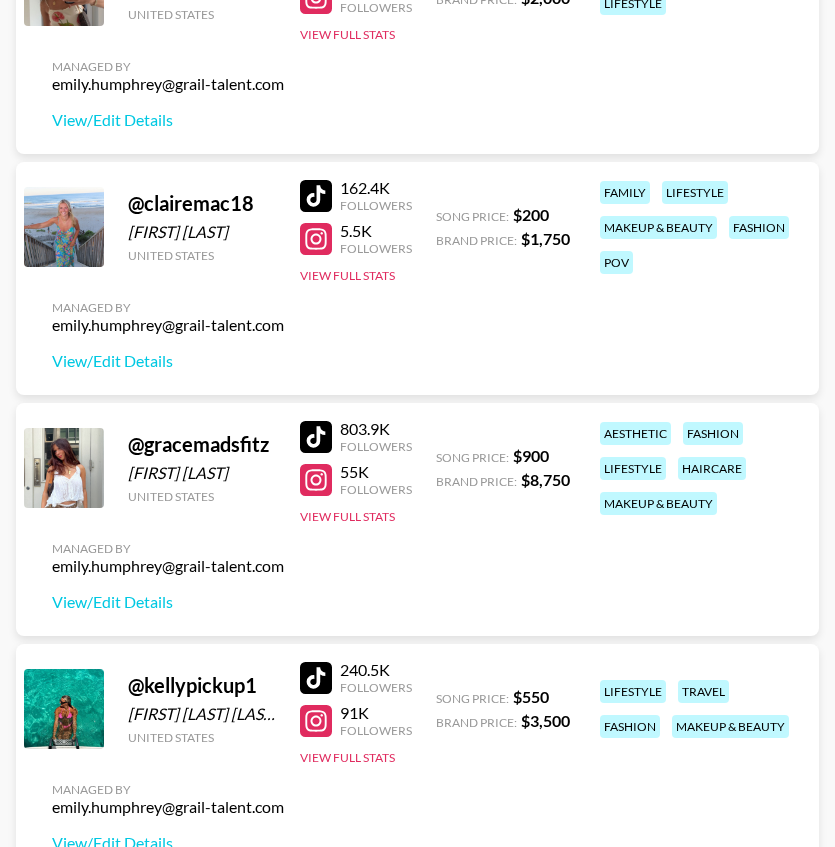 click at bounding box center (316, 480) 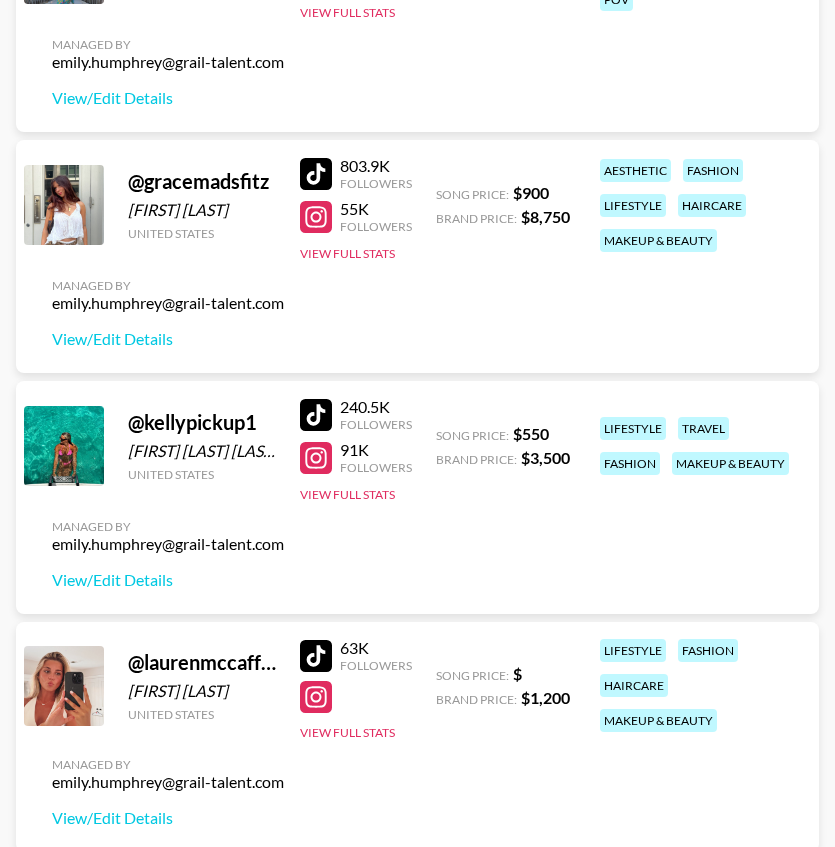 scroll, scrollTop: 675, scrollLeft: 0, axis: vertical 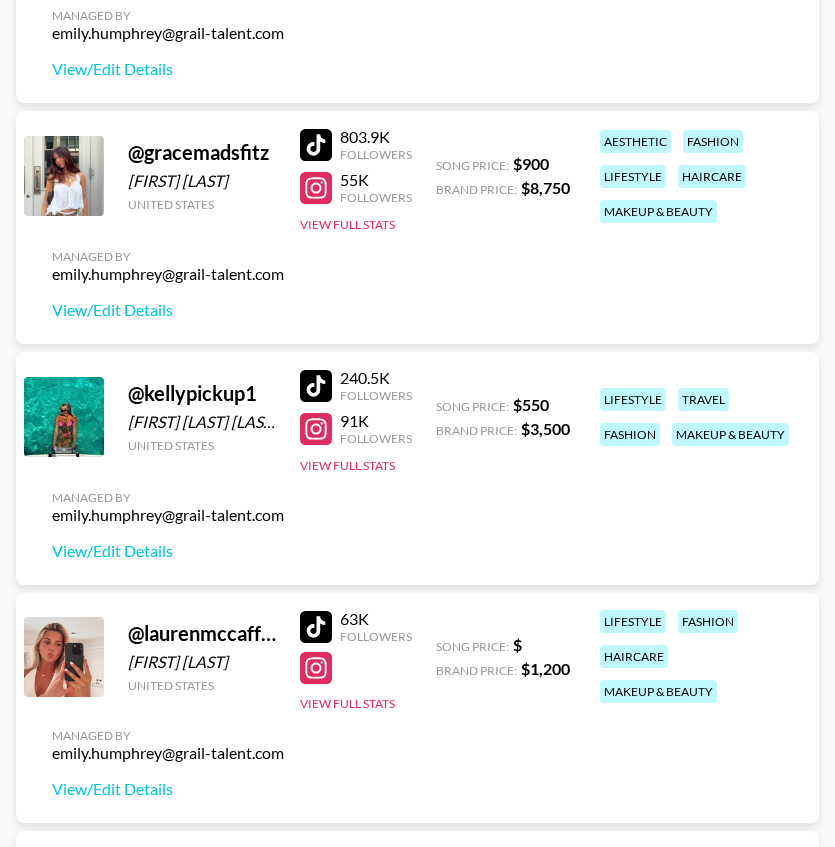 click at bounding box center [316, 429] 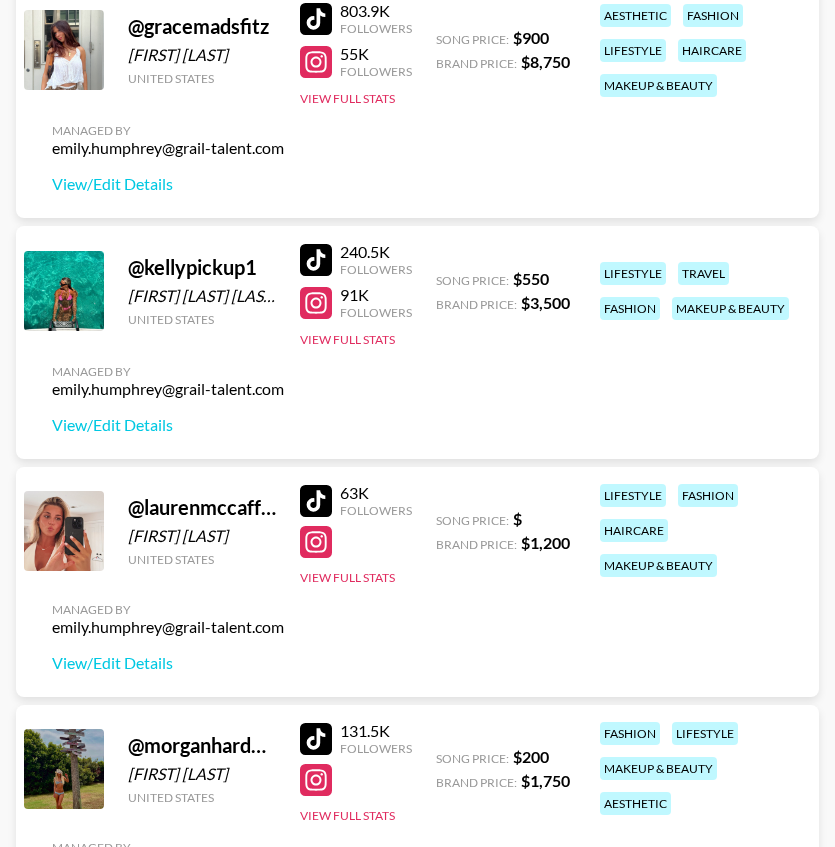 scroll, scrollTop: 890, scrollLeft: 0, axis: vertical 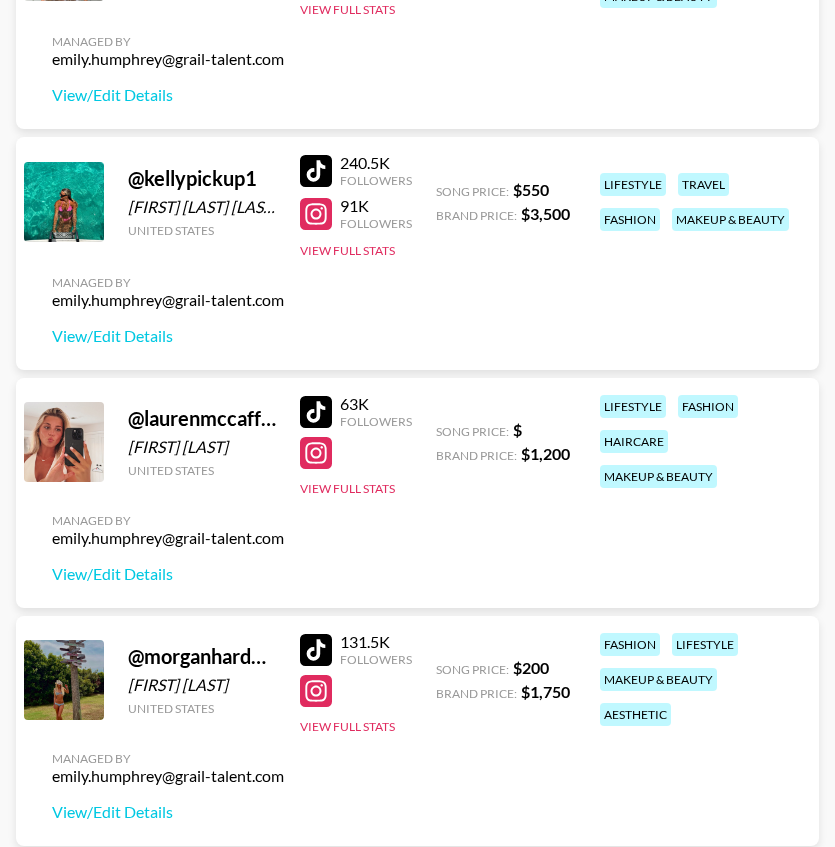 click on "63K Followers" at bounding box center (356, 411) 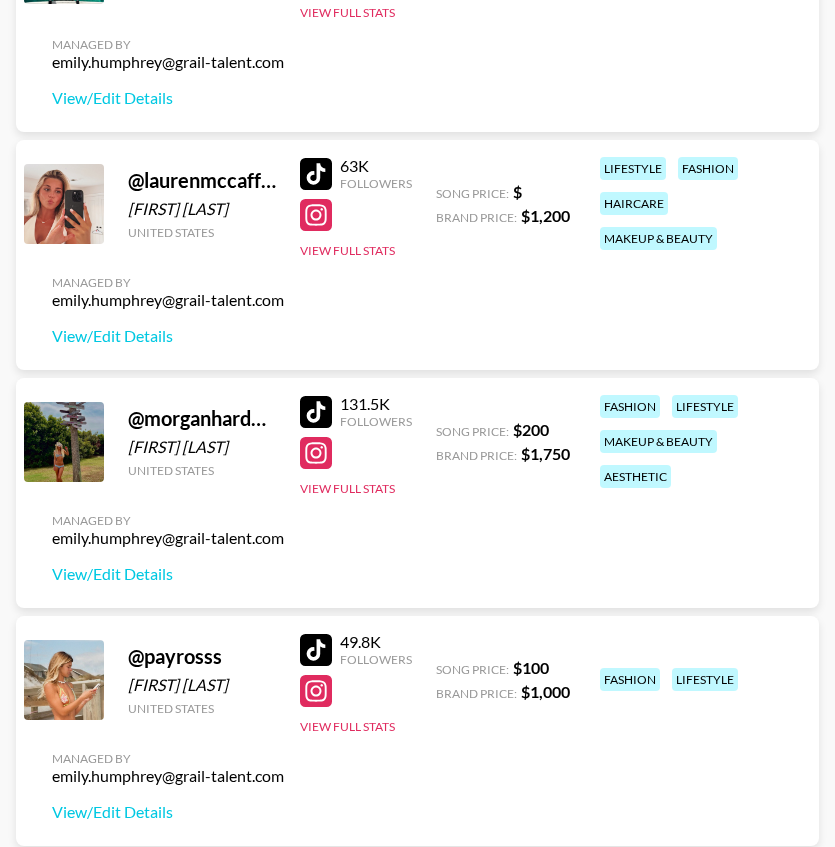 scroll, scrollTop: 1129, scrollLeft: 0, axis: vertical 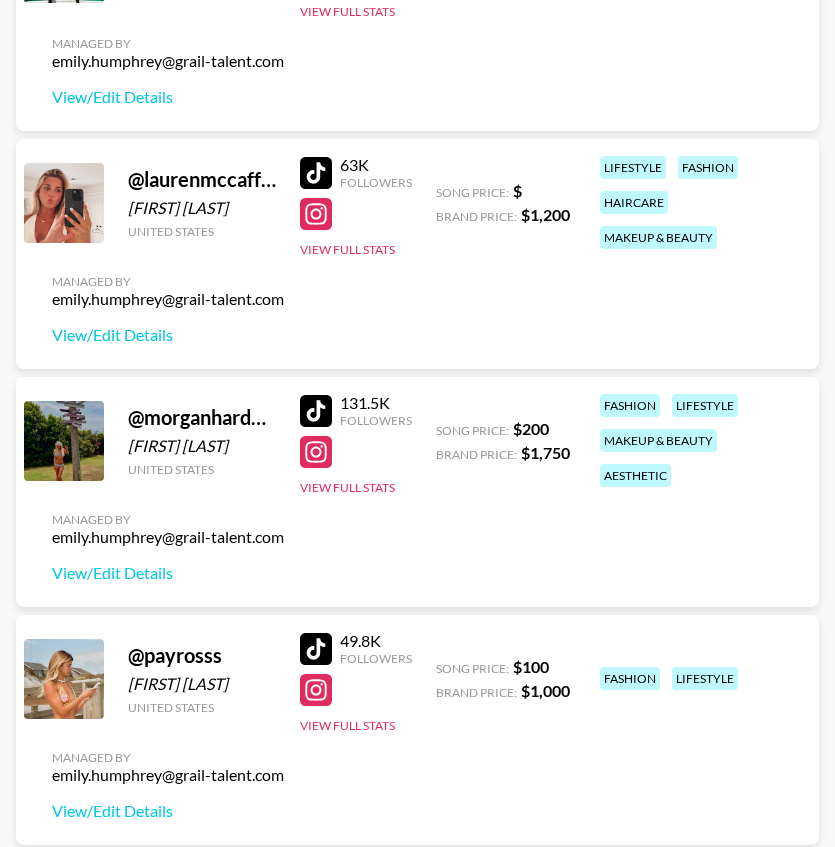 click at bounding box center (316, 411) 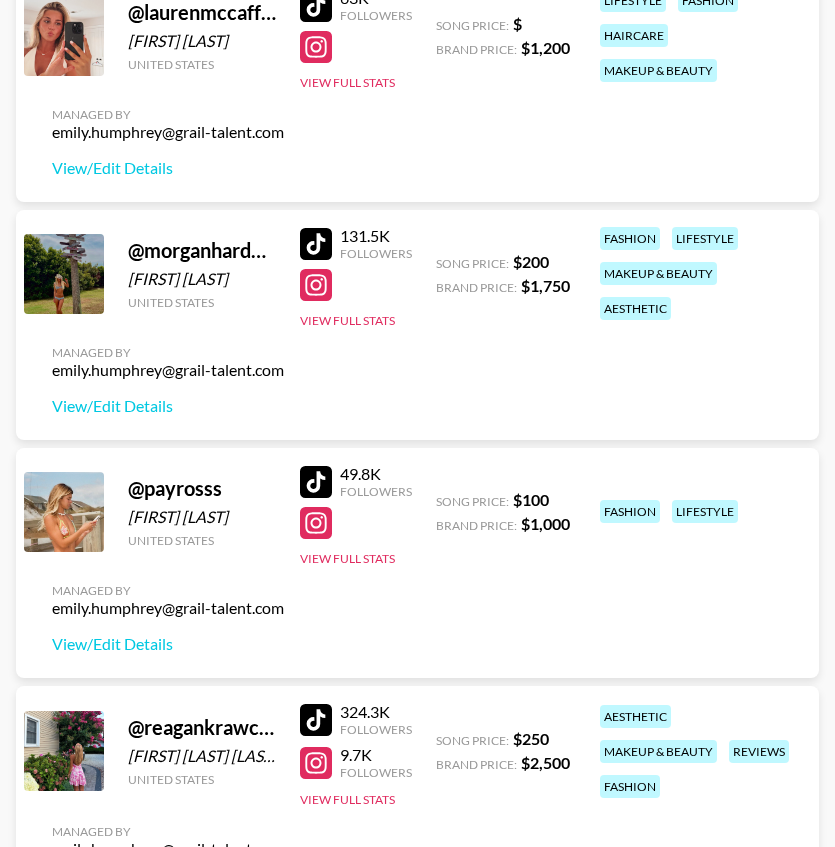 scroll, scrollTop: 1330, scrollLeft: 0, axis: vertical 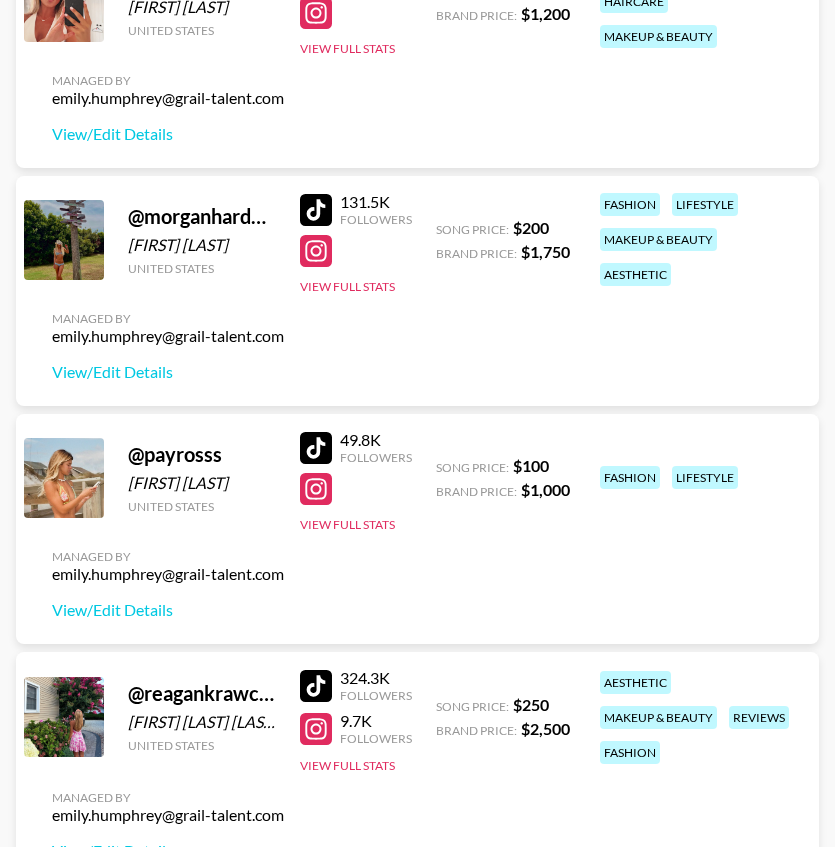 click at bounding box center (316, 448) 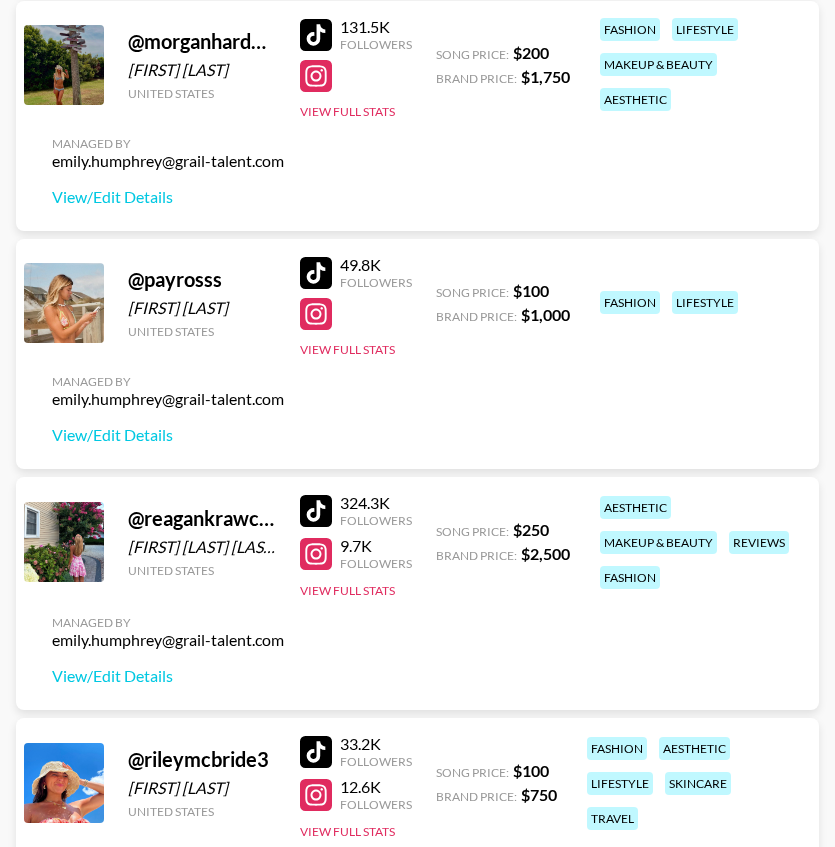 scroll, scrollTop: 1517, scrollLeft: 0, axis: vertical 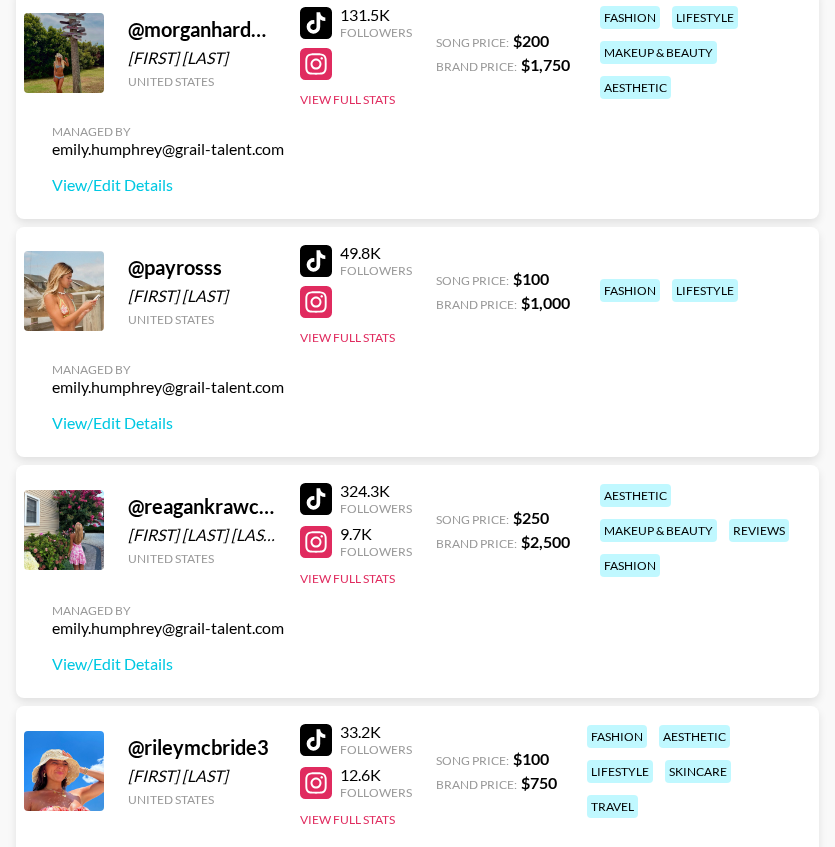 click at bounding box center [316, 542] 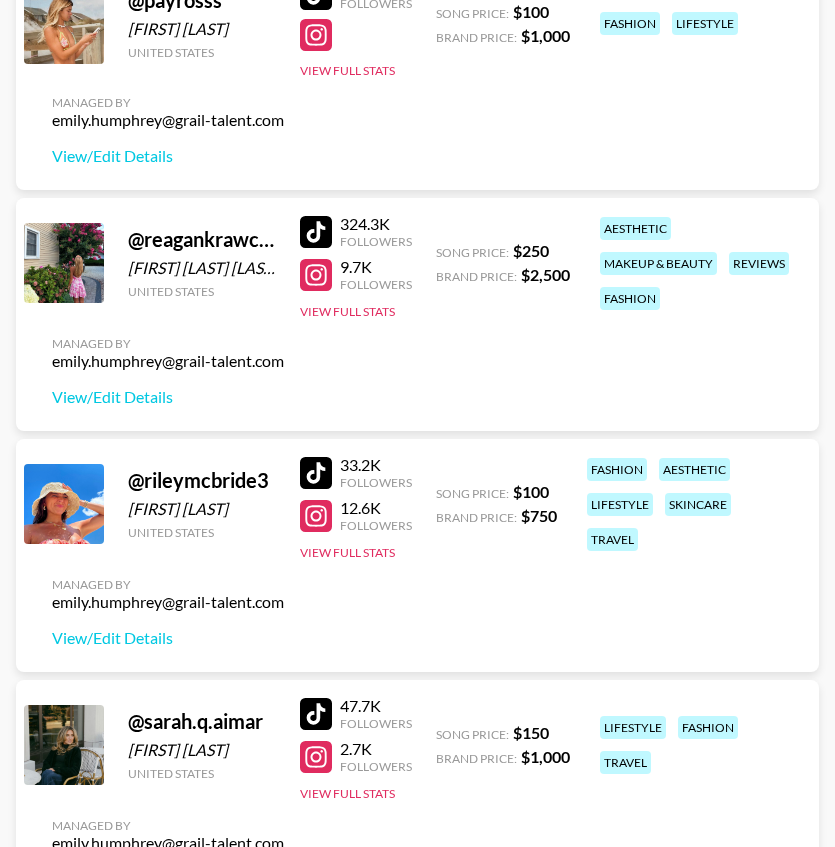 scroll, scrollTop: 1898, scrollLeft: 0, axis: vertical 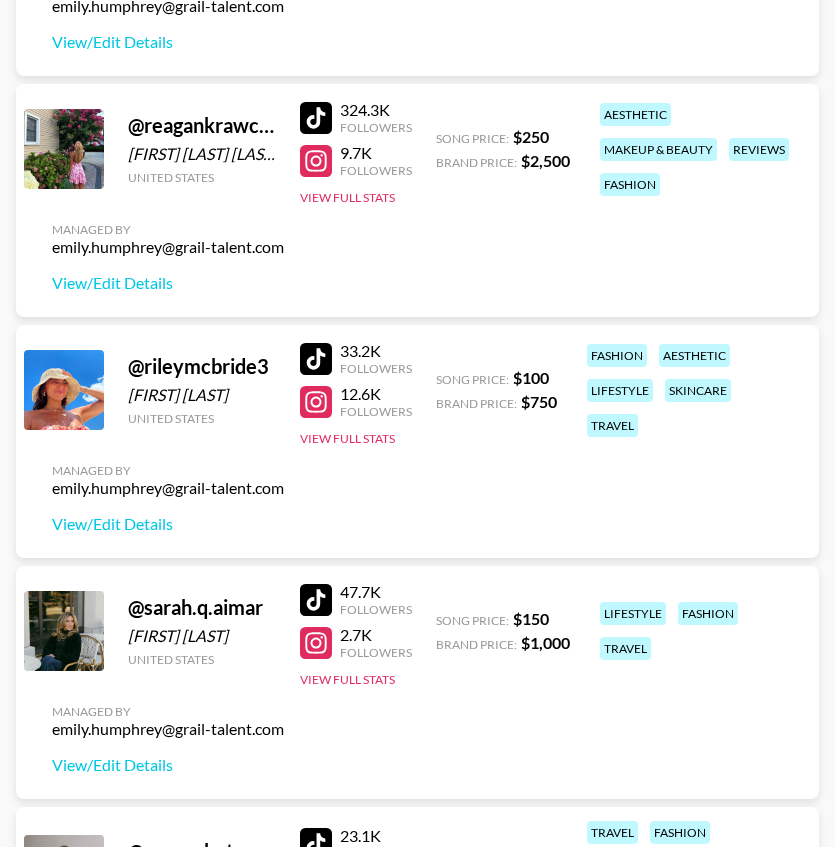 click at bounding box center (316, 402) 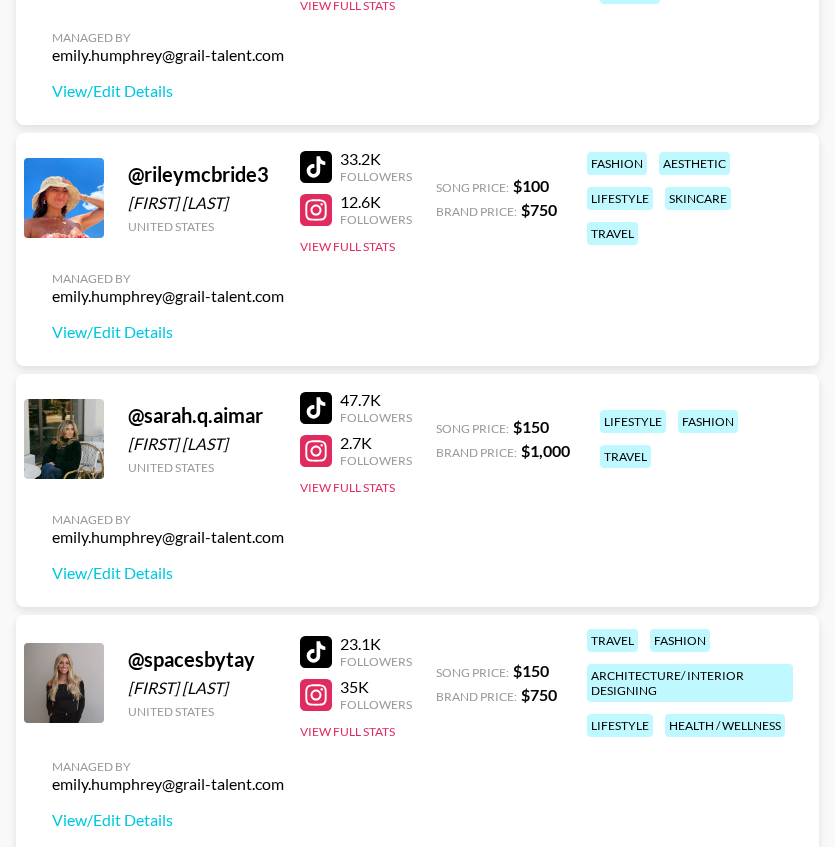 click at bounding box center (316, 451) 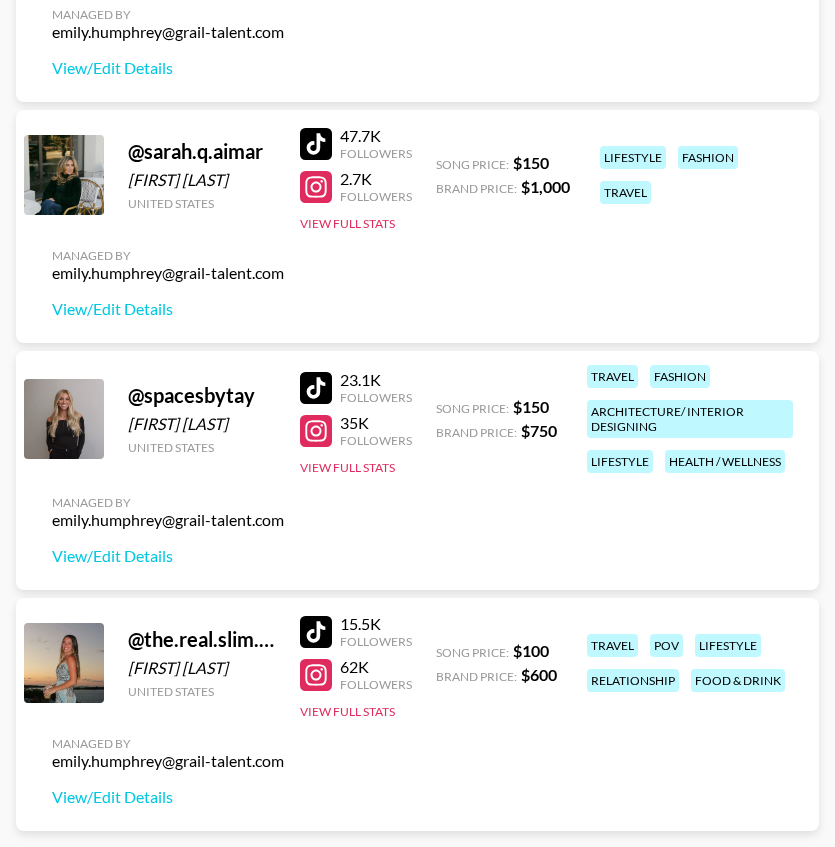 scroll, scrollTop: 2358, scrollLeft: 0, axis: vertical 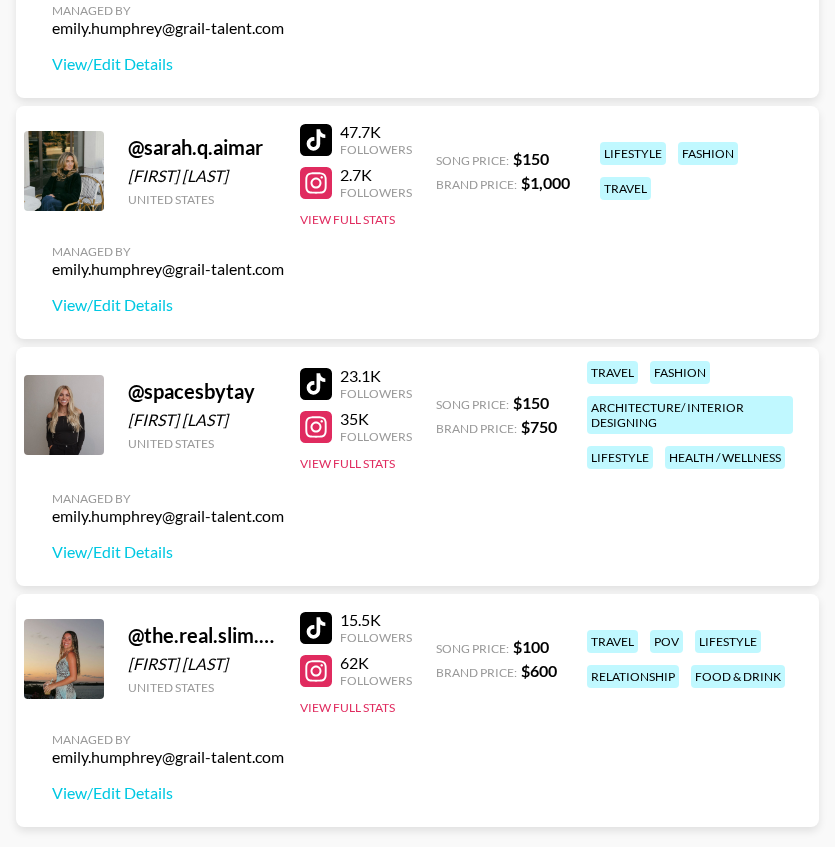 click at bounding box center [316, 427] 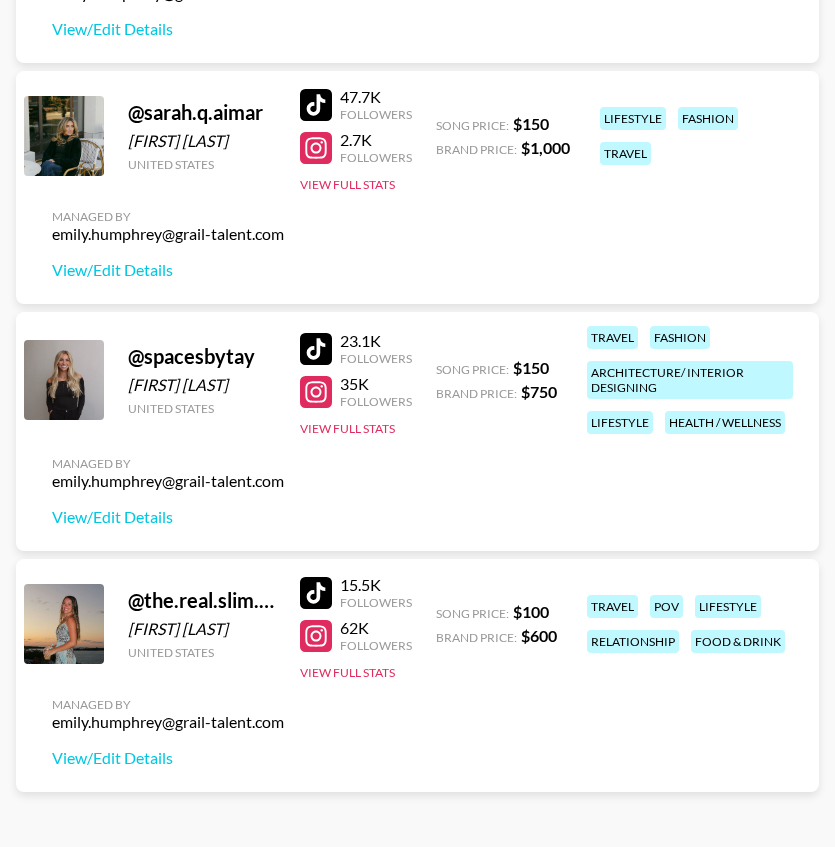 scroll, scrollTop: 2398, scrollLeft: 0, axis: vertical 